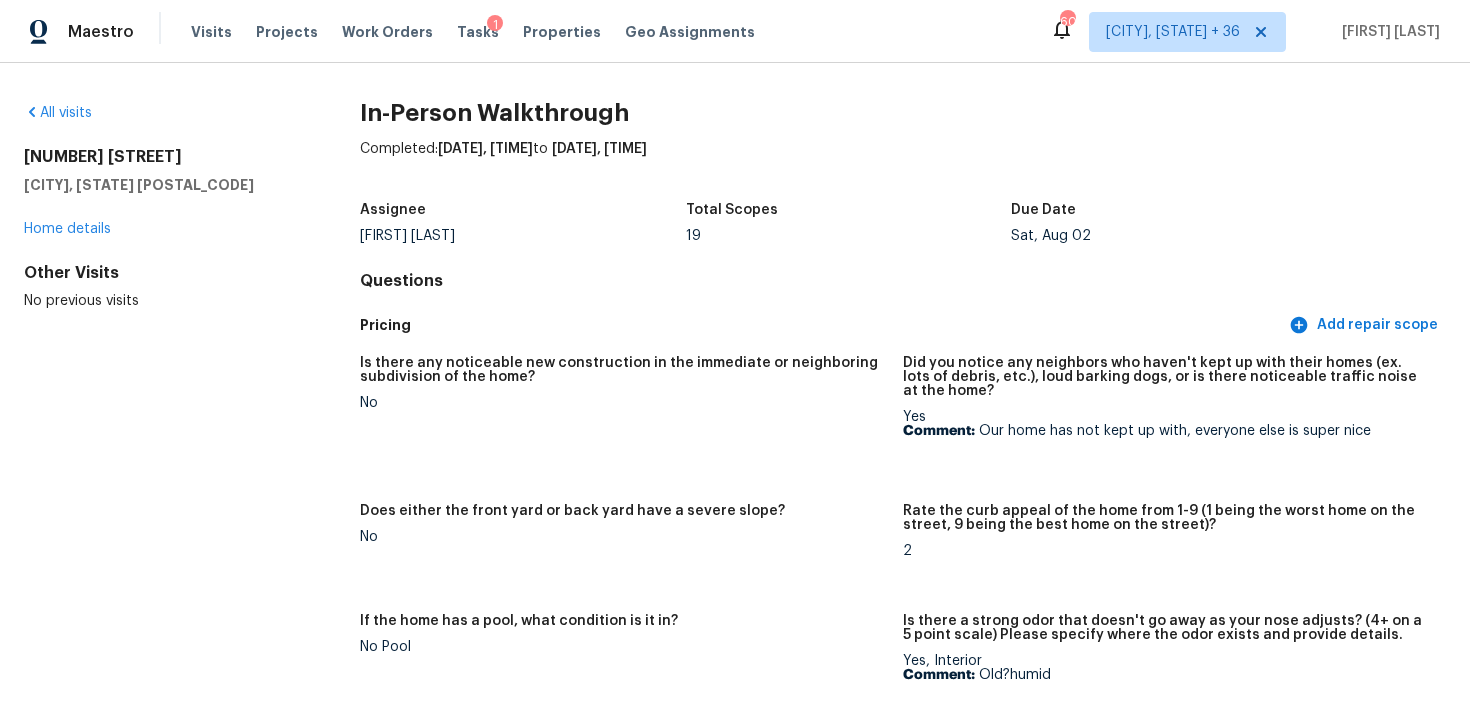 scroll, scrollTop: 0, scrollLeft: 0, axis: both 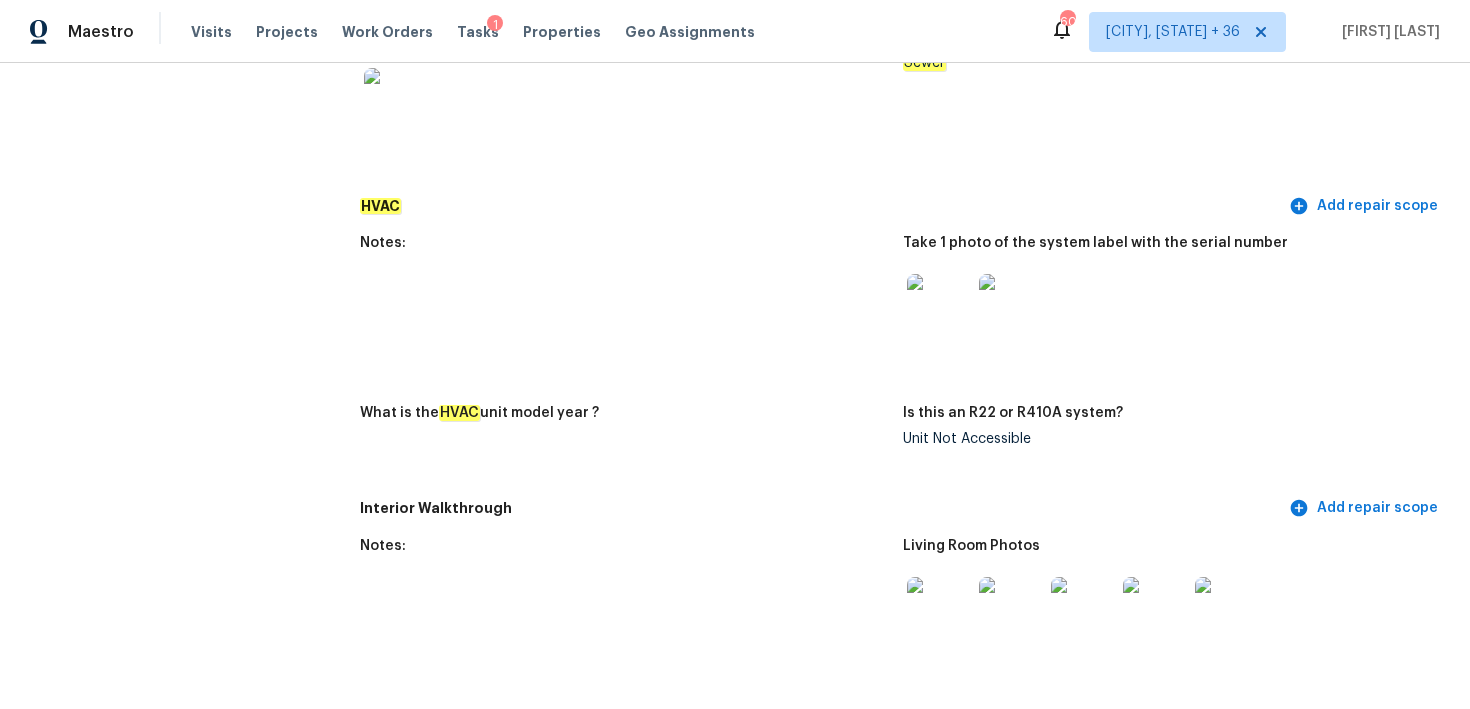 click at bounding box center (939, 306) 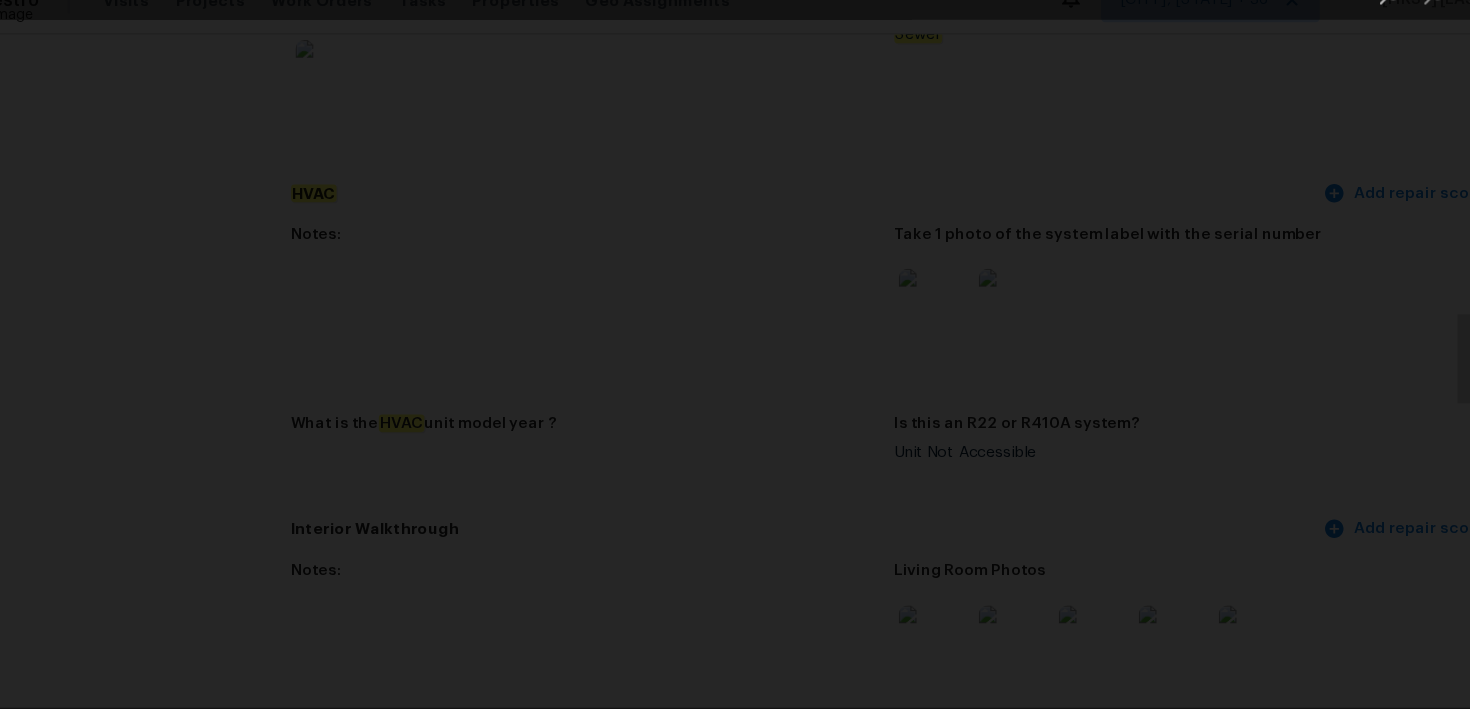 click at bounding box center [735, 354] 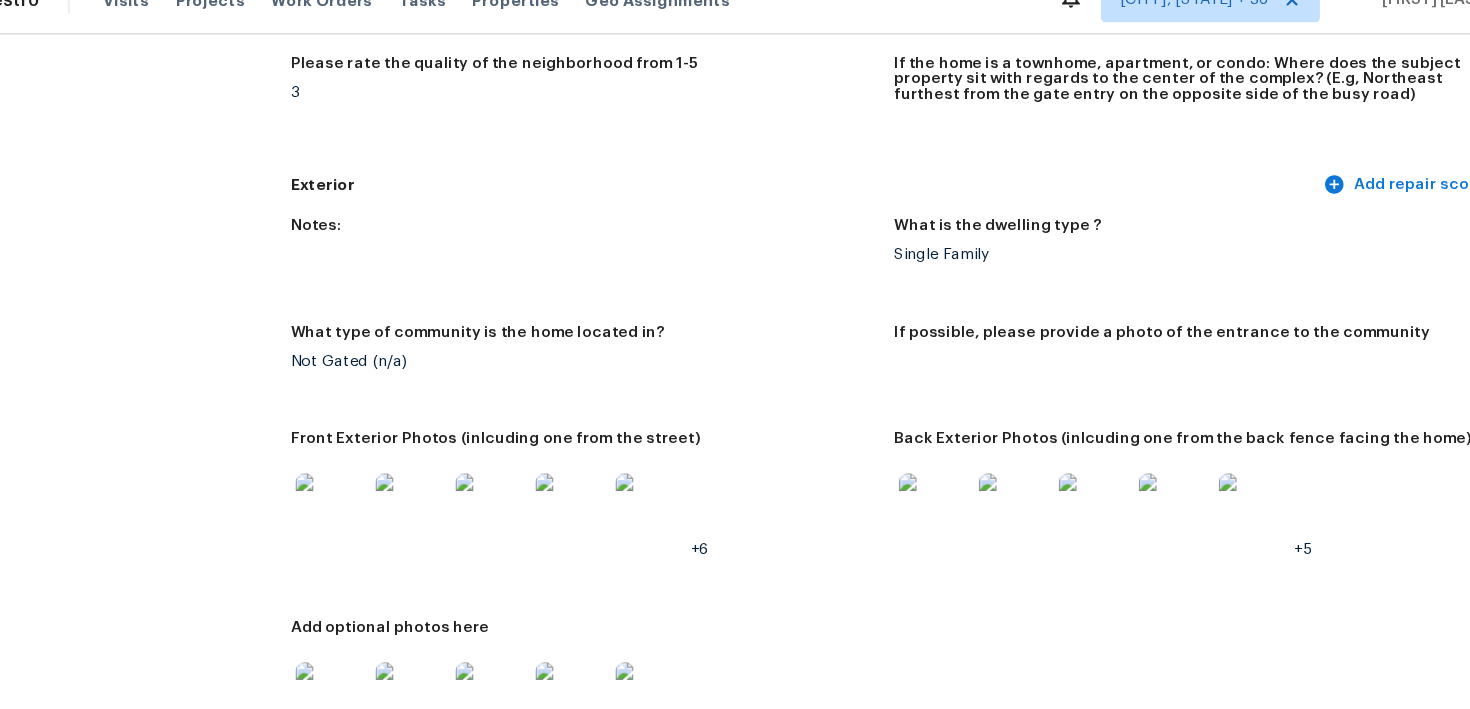 scroll, scrollTop: 0, scrollLeft: 0, axis: both 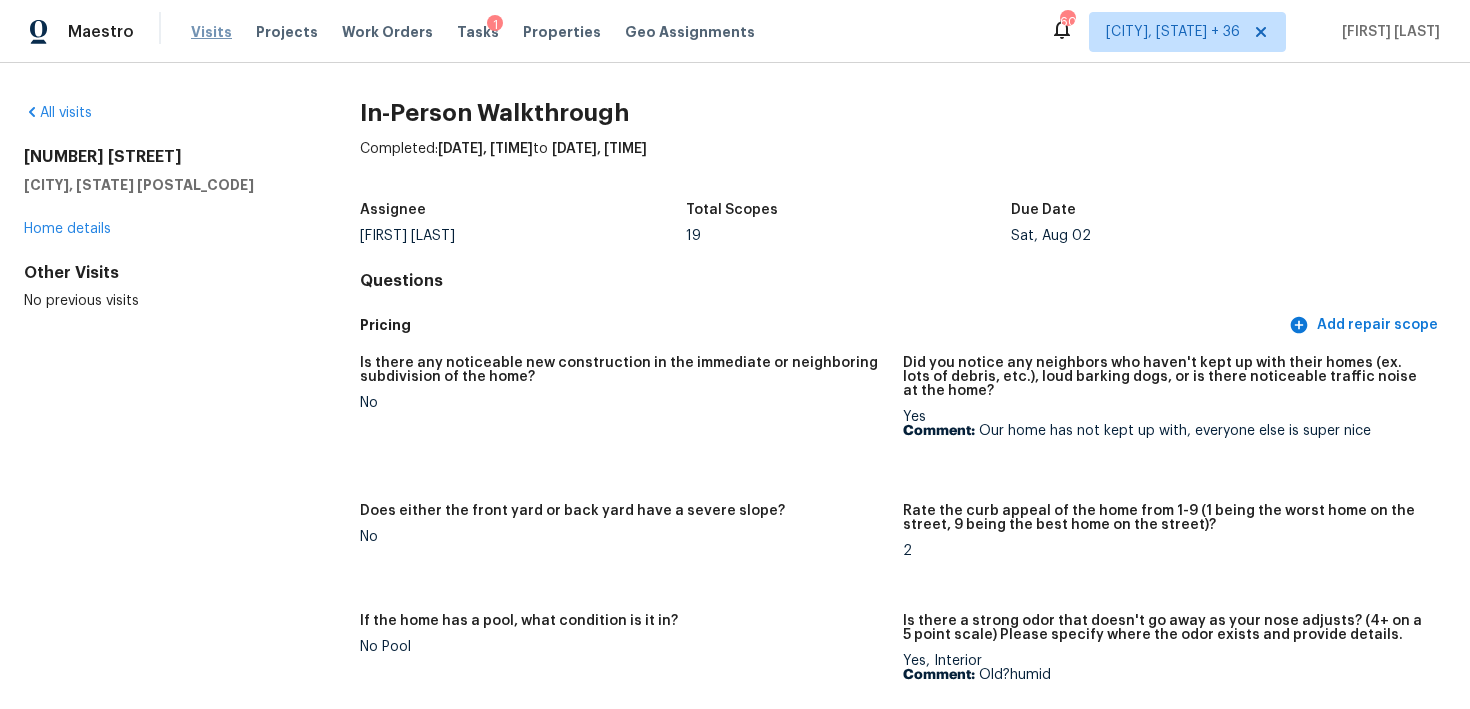 click on "Visits" at bounding box center (211, 32) 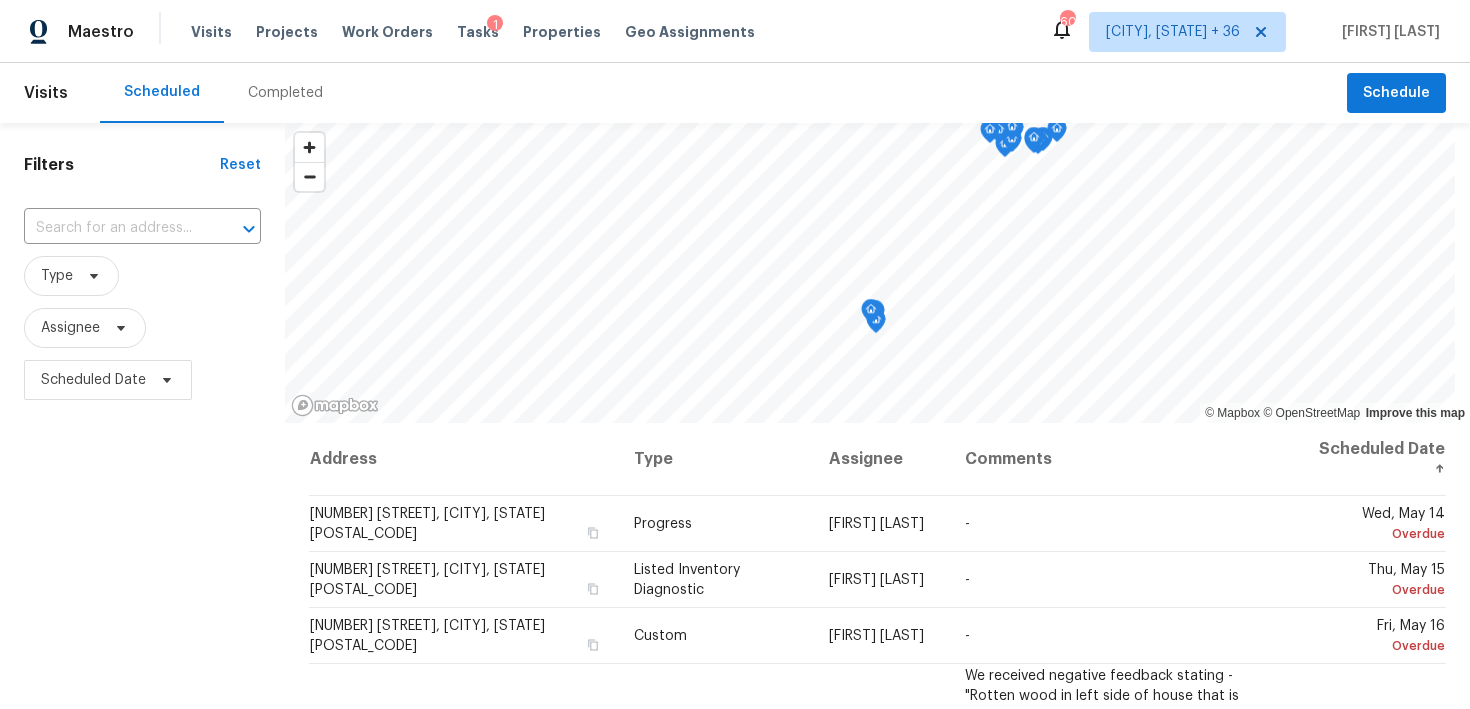 click on "Completed" at bounding box center [285, 93] 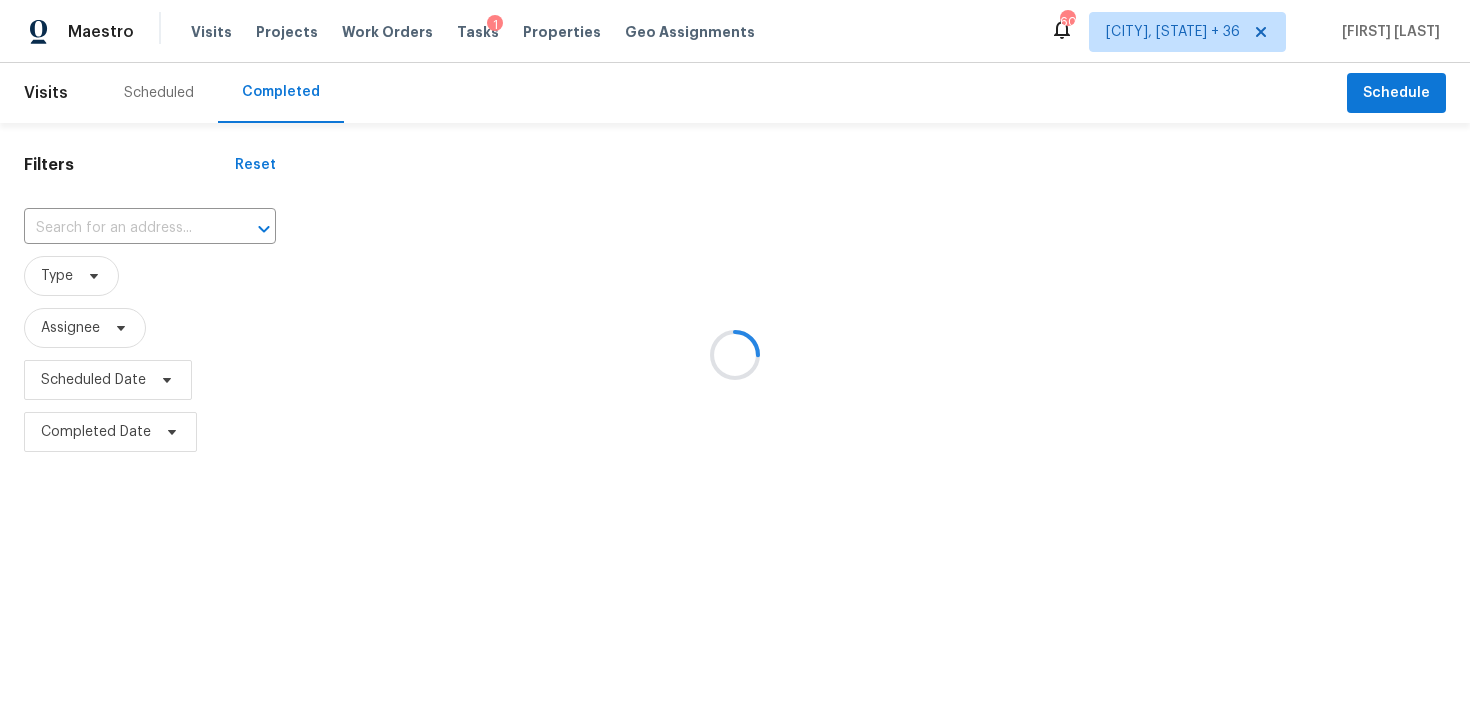 click at bounding box center (735, 354) 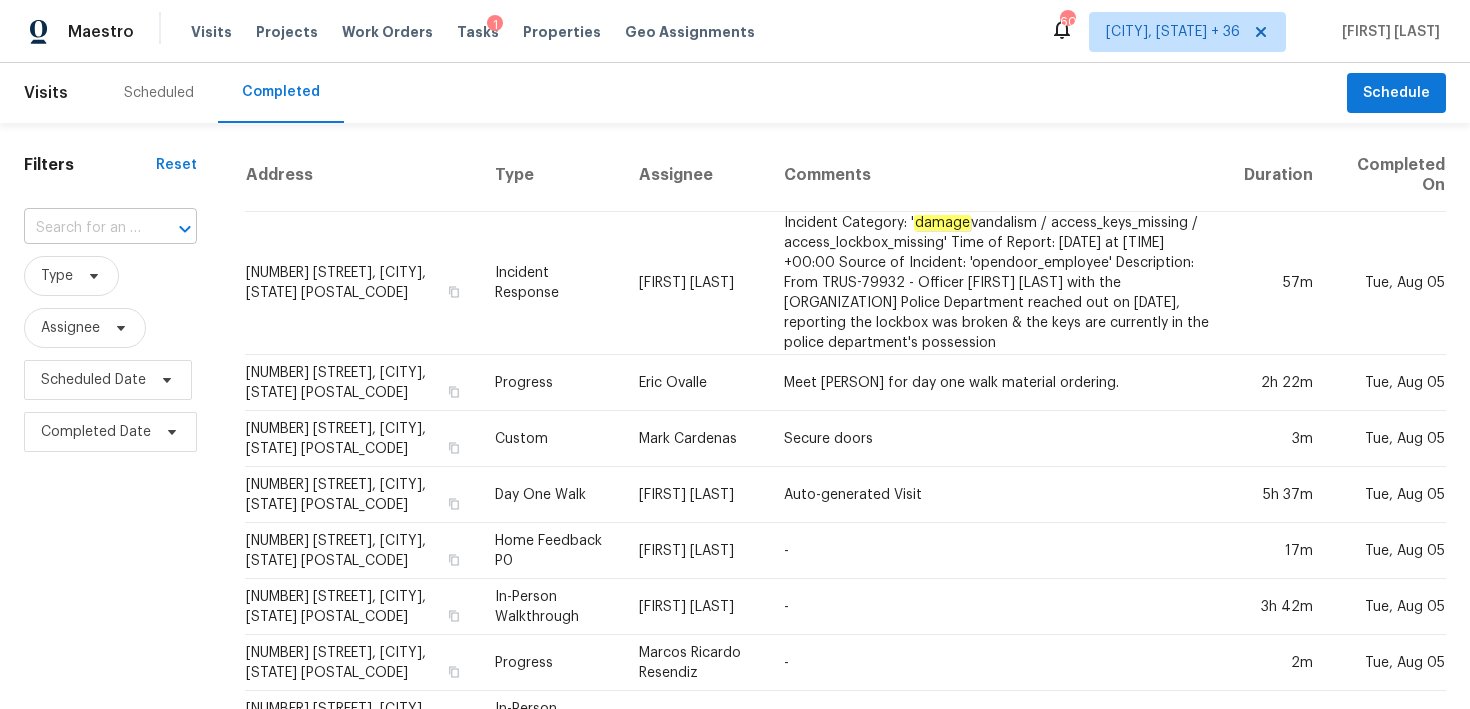 click at bounding box center (82, 228) 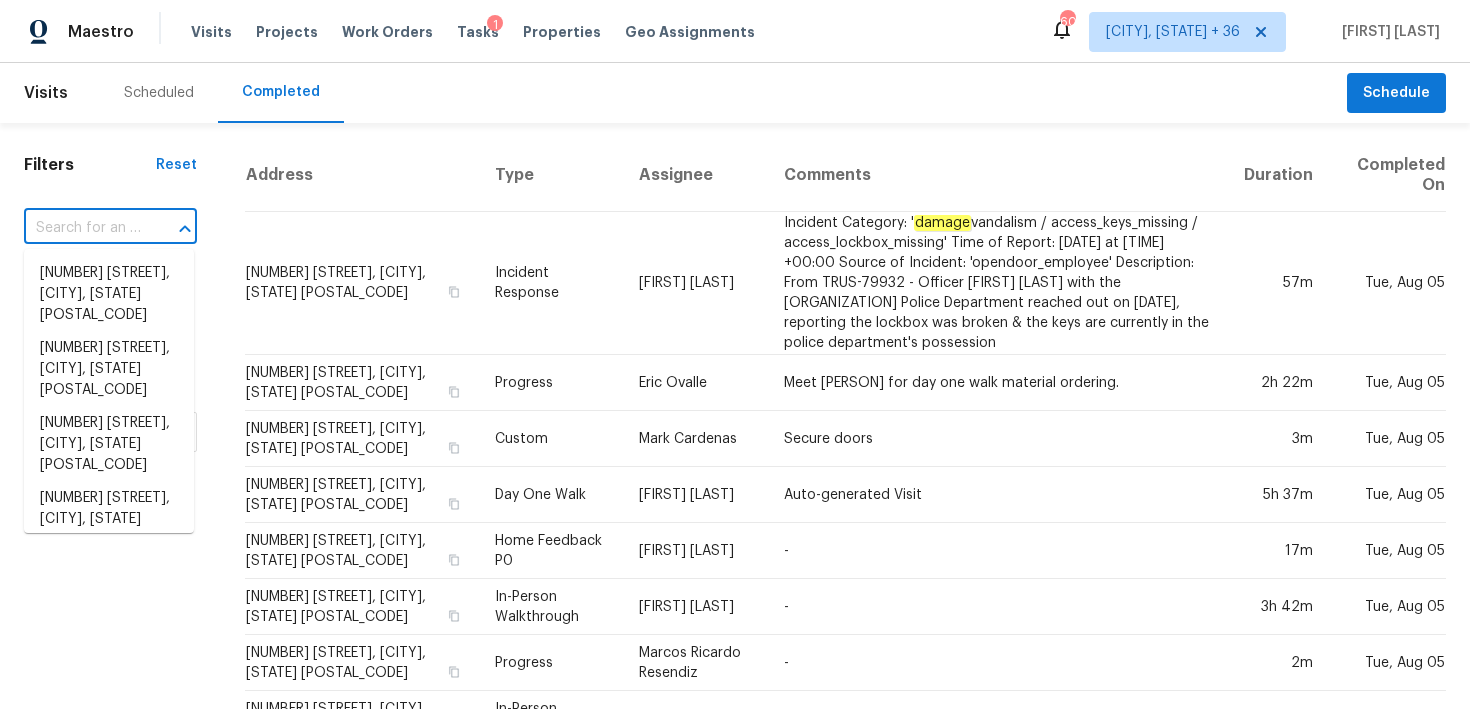 paste on "[NUMBER] [STREET], [CITY], [STATE], [POSTAL_CODE]" 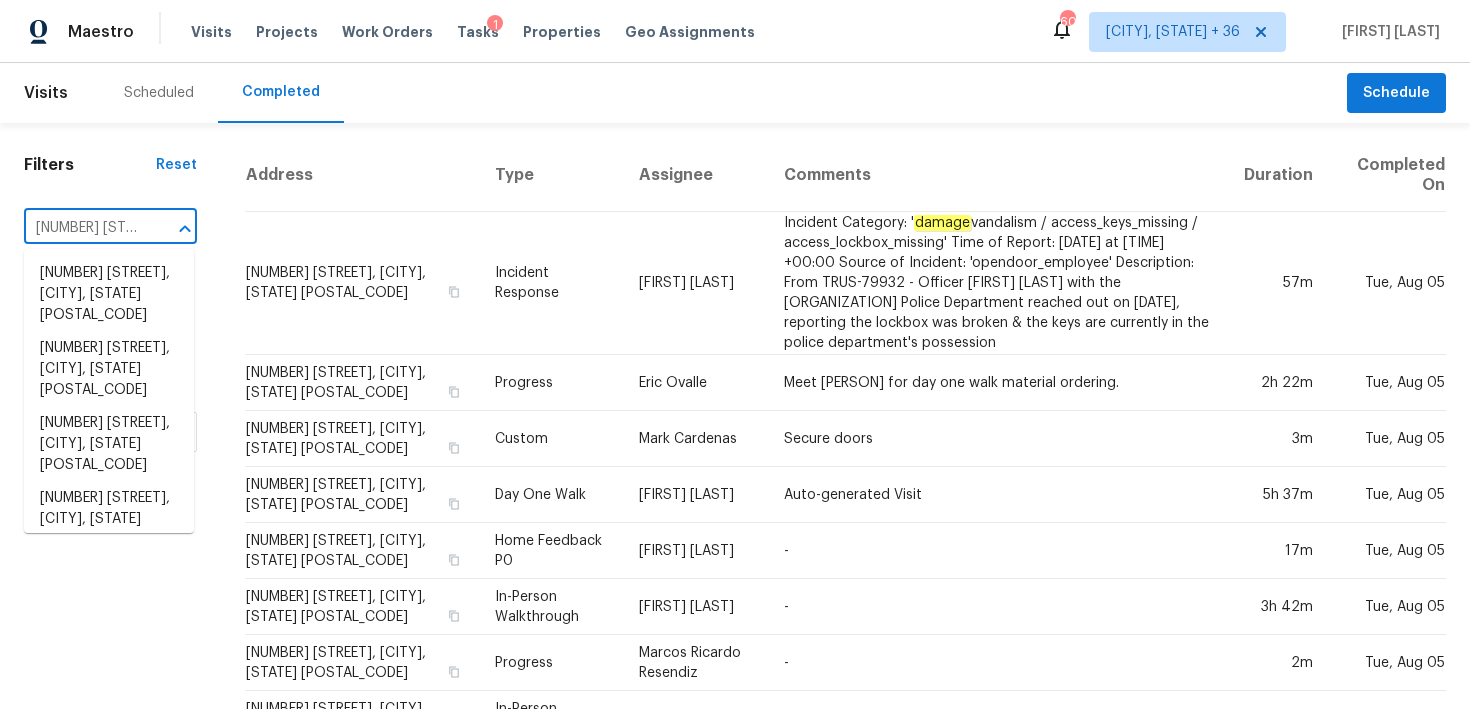 scroll, scrollTop: 0, scrollLeft: 178, axis: horizontal 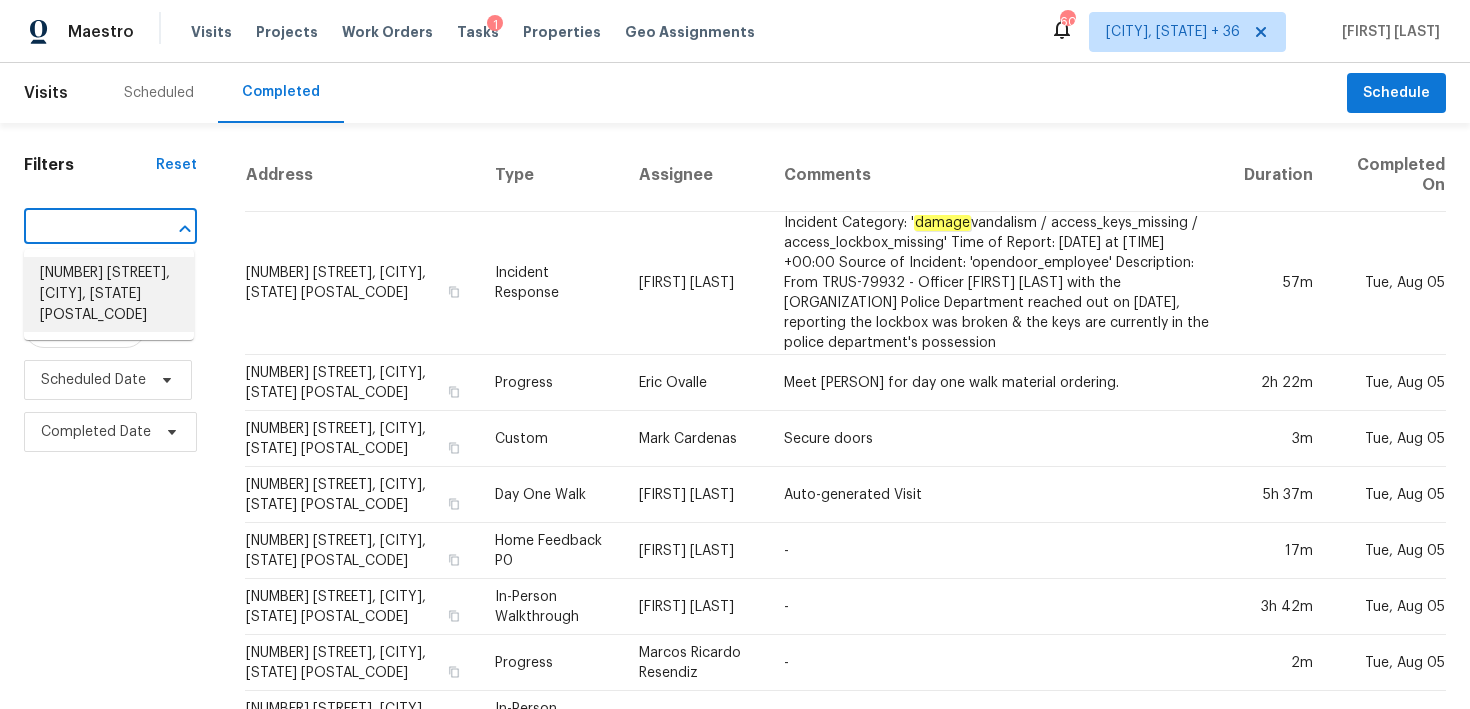 click on "[NUMBER] [STREET], [CITY], [STATE] [POSTAL_CODE]" at bounding box center (109, 294) 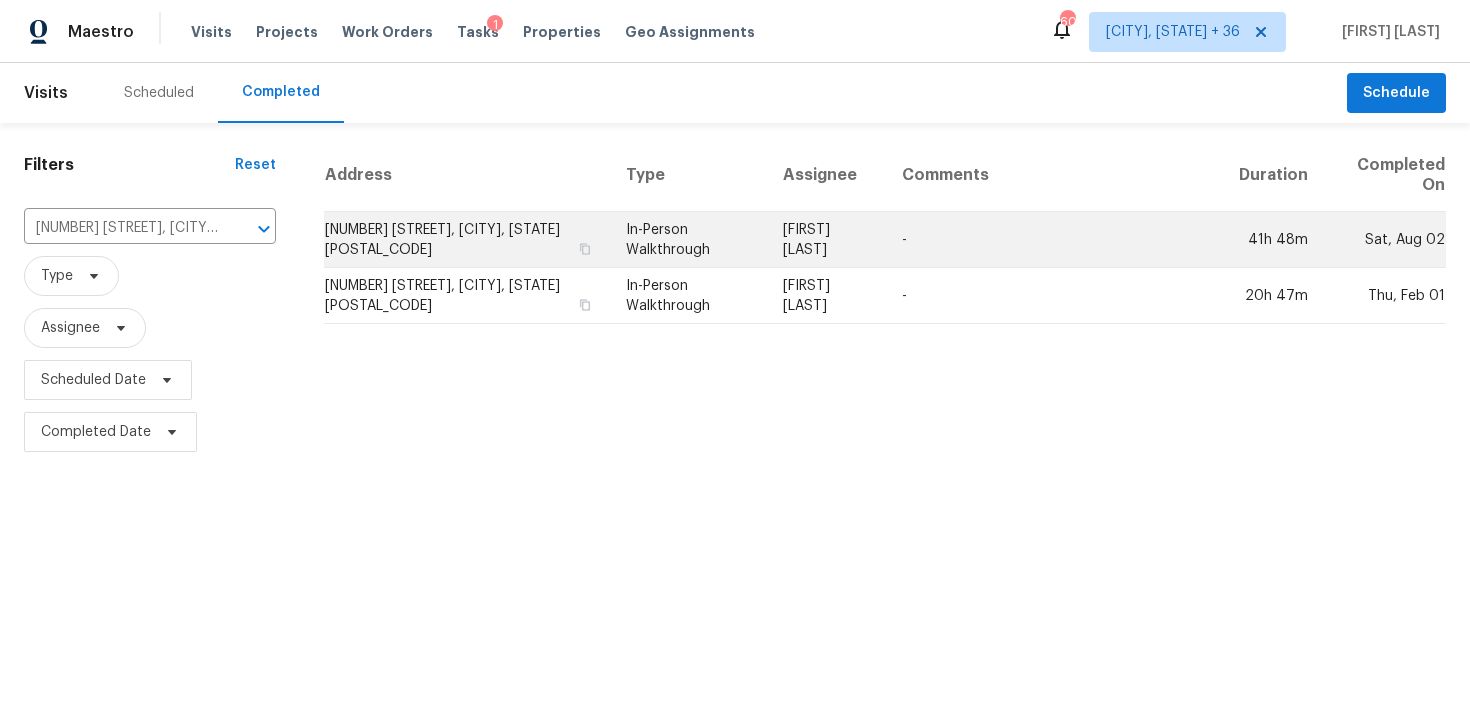 click on "In-Person Walkthrough" at bounding box center [689, 240] 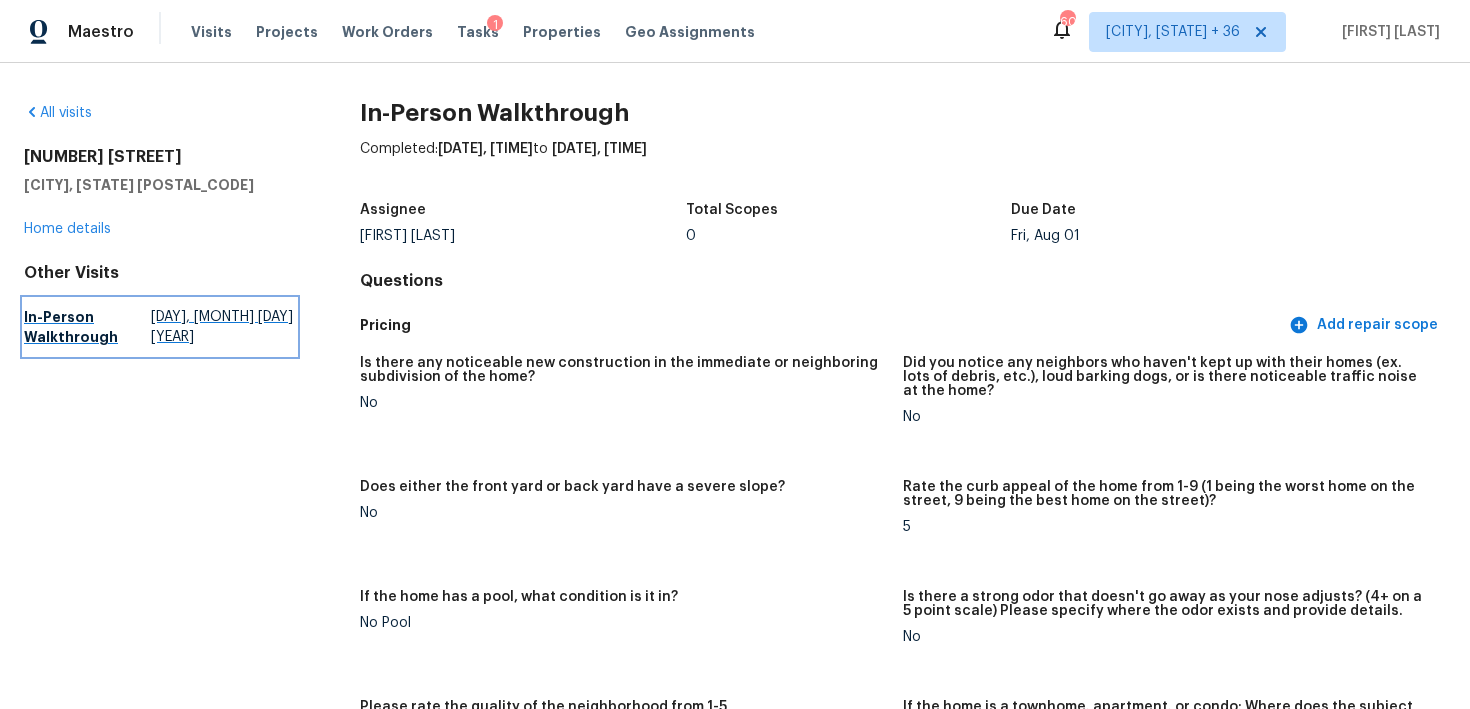 click on "In-Person Walkthrough" at bounding box center (87, 327) 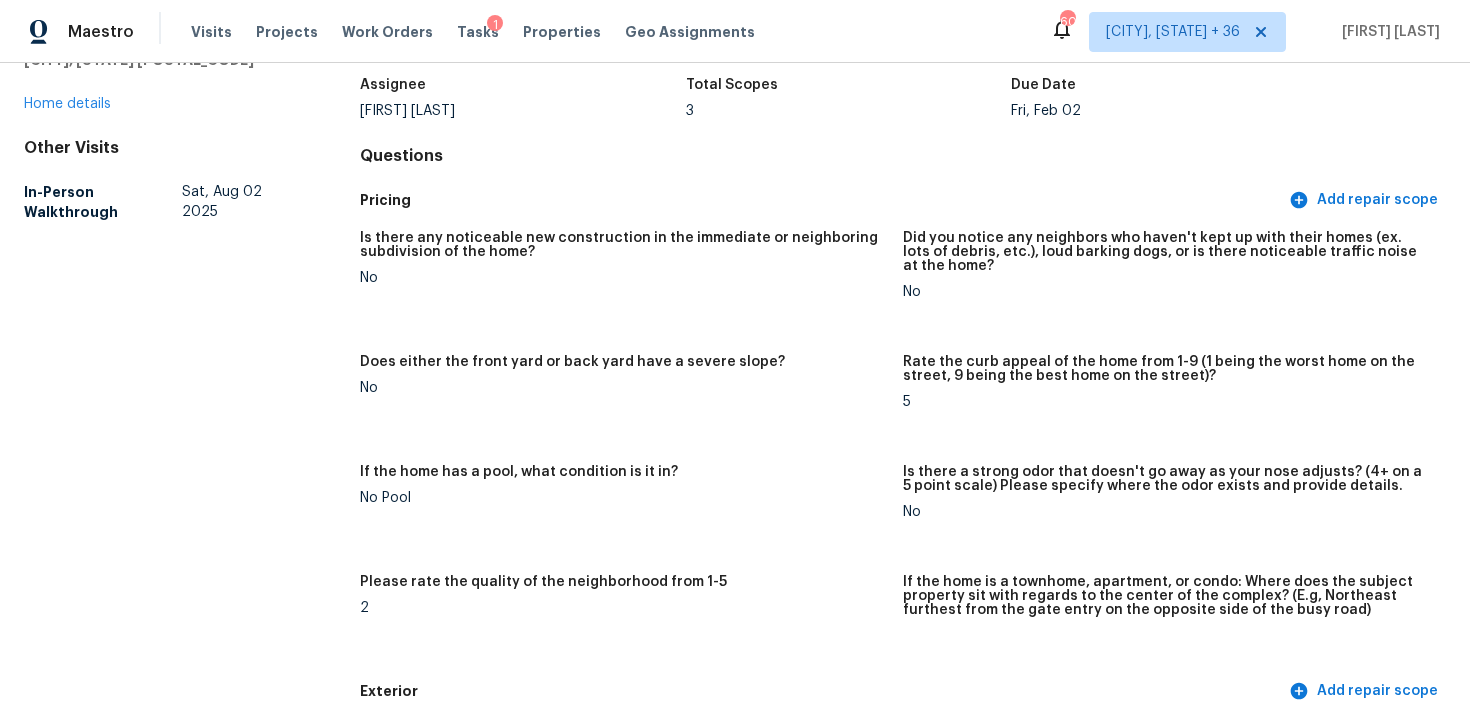 scroll, scrollTop: 0, scrollLeft: 0, axis: both 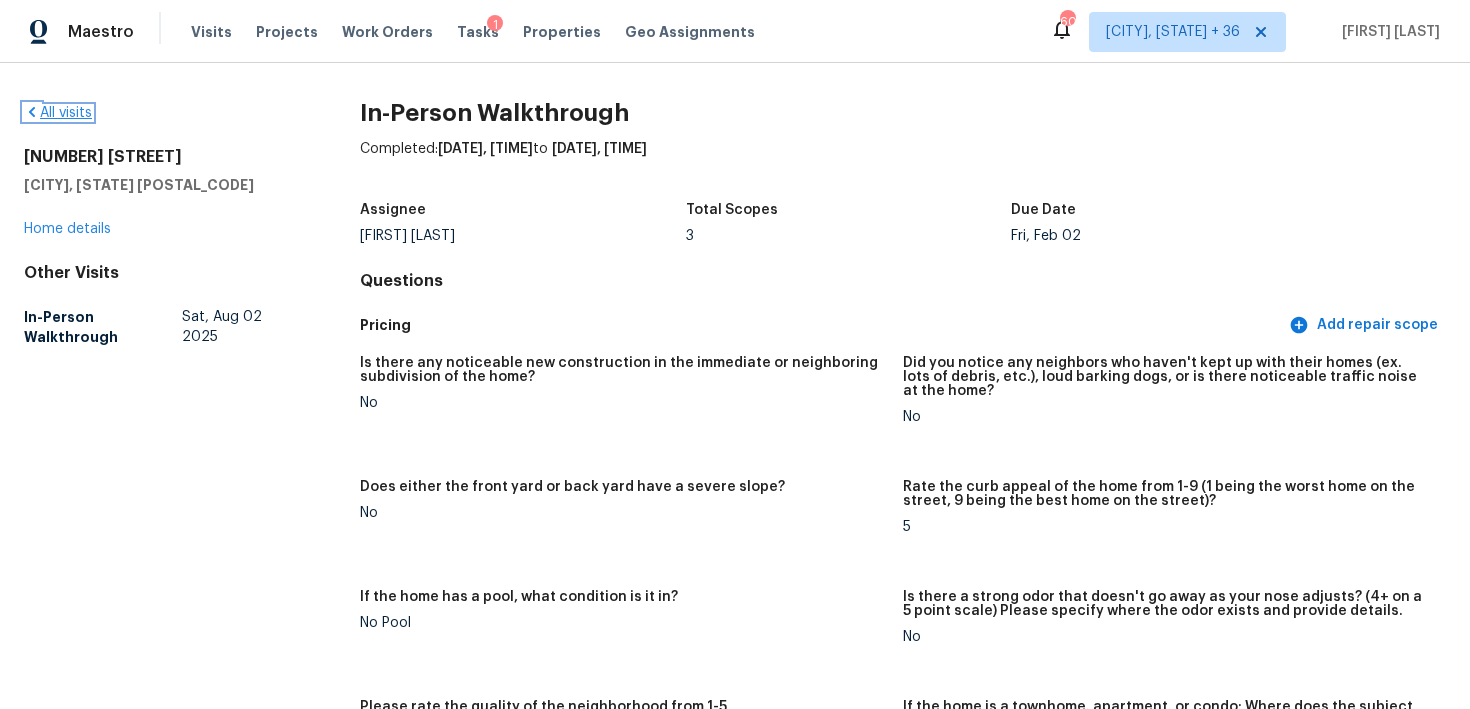 click 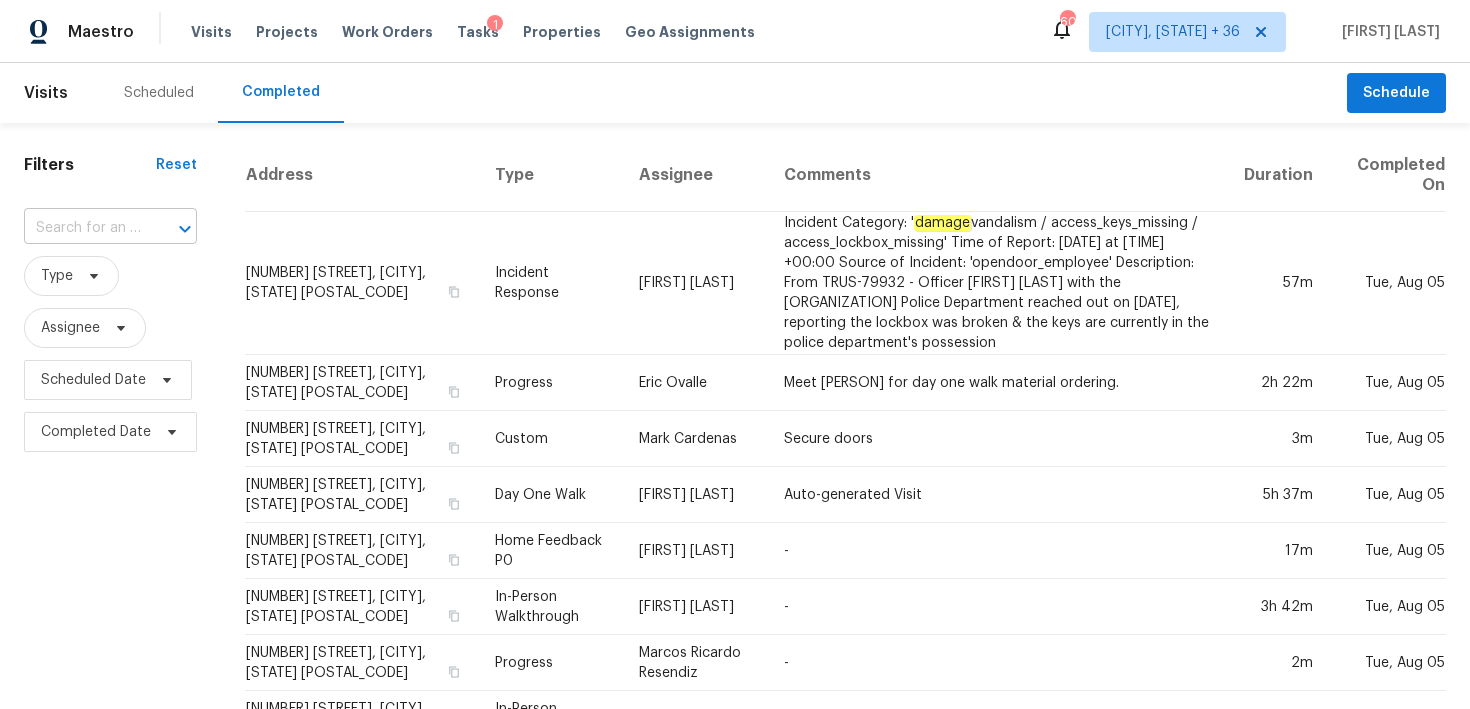 click at bounding box center (82, 228) 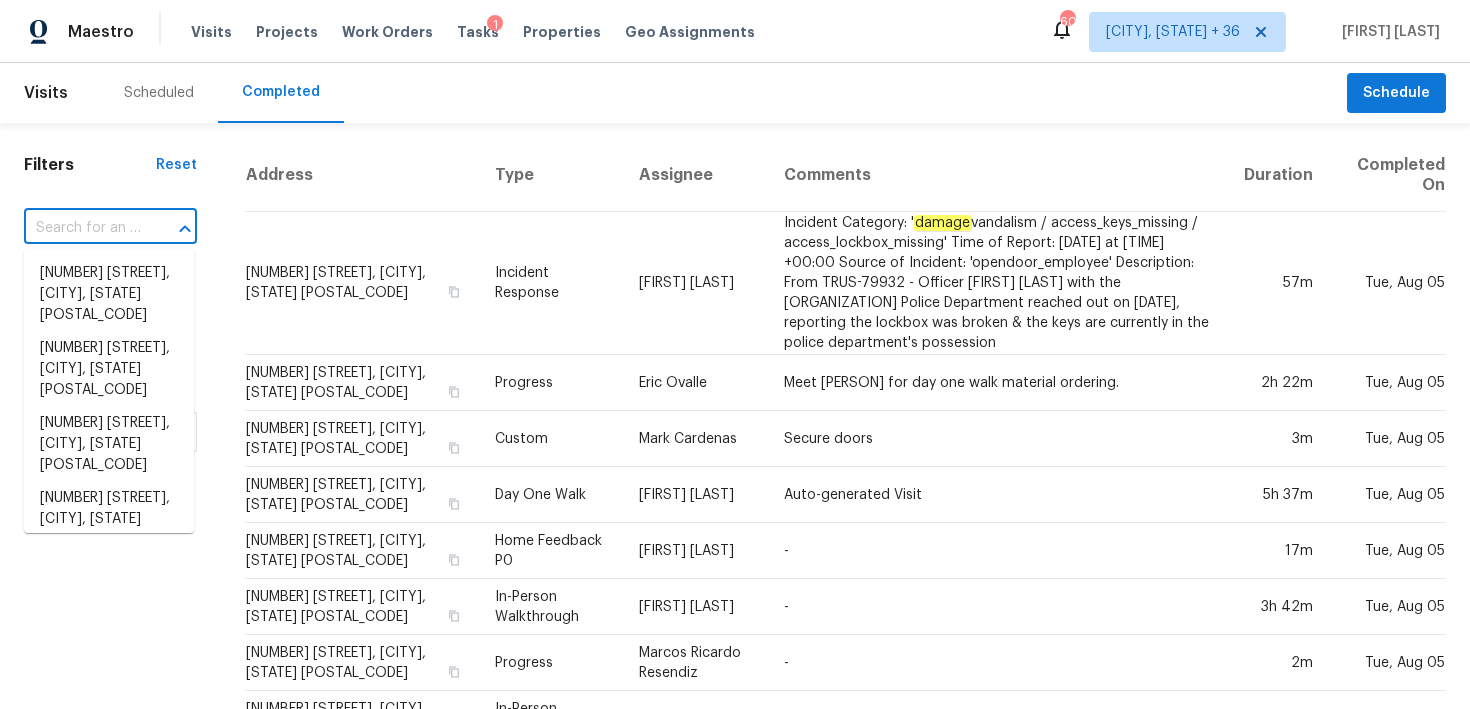 paste on "[NUMBER] [STREET], [CITY], [STATE], [POSTAL_CODE]" 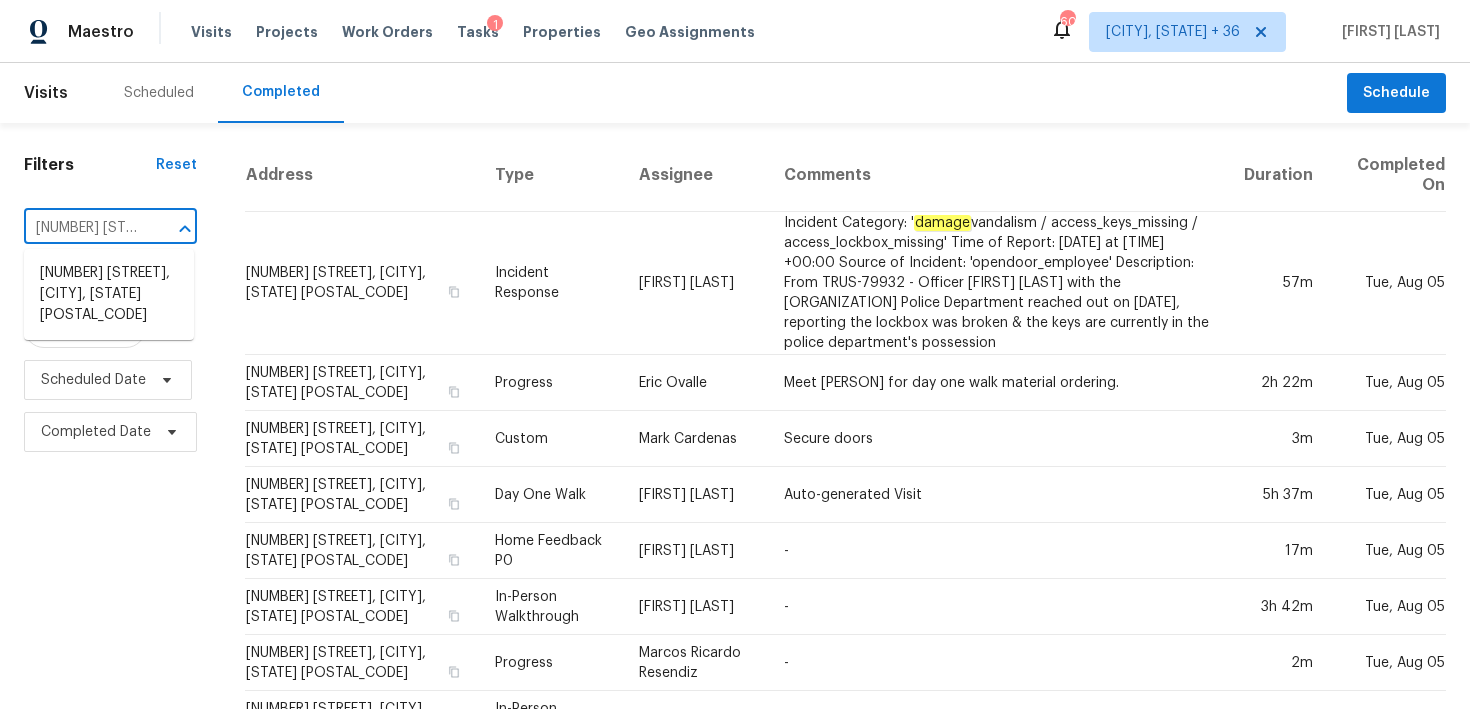 scroll, scrollTop: 0, scrollLeft: 178, axis: horizontal 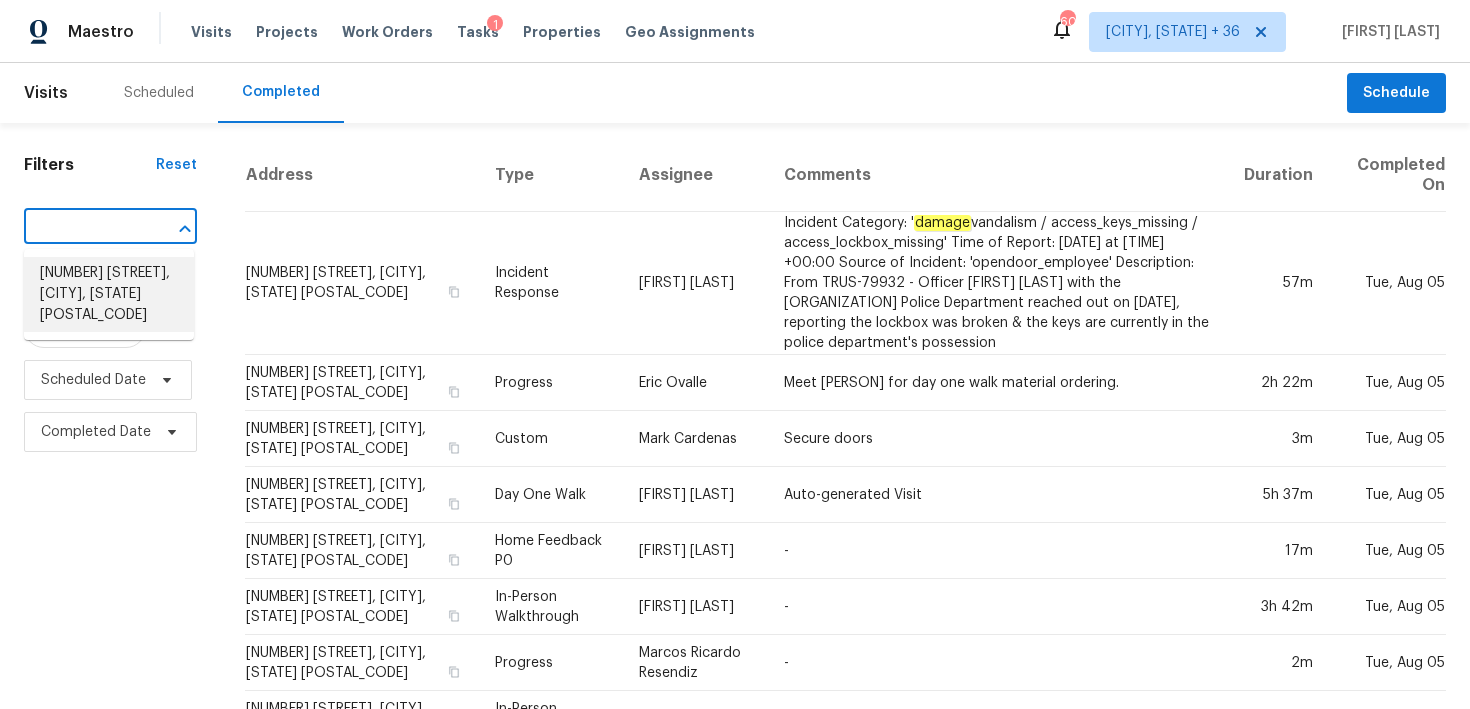 click on "[NUMBER] [STREET], [CITY], [STATE] [POSTAL_CODE]" at bounding box center [109, 294] 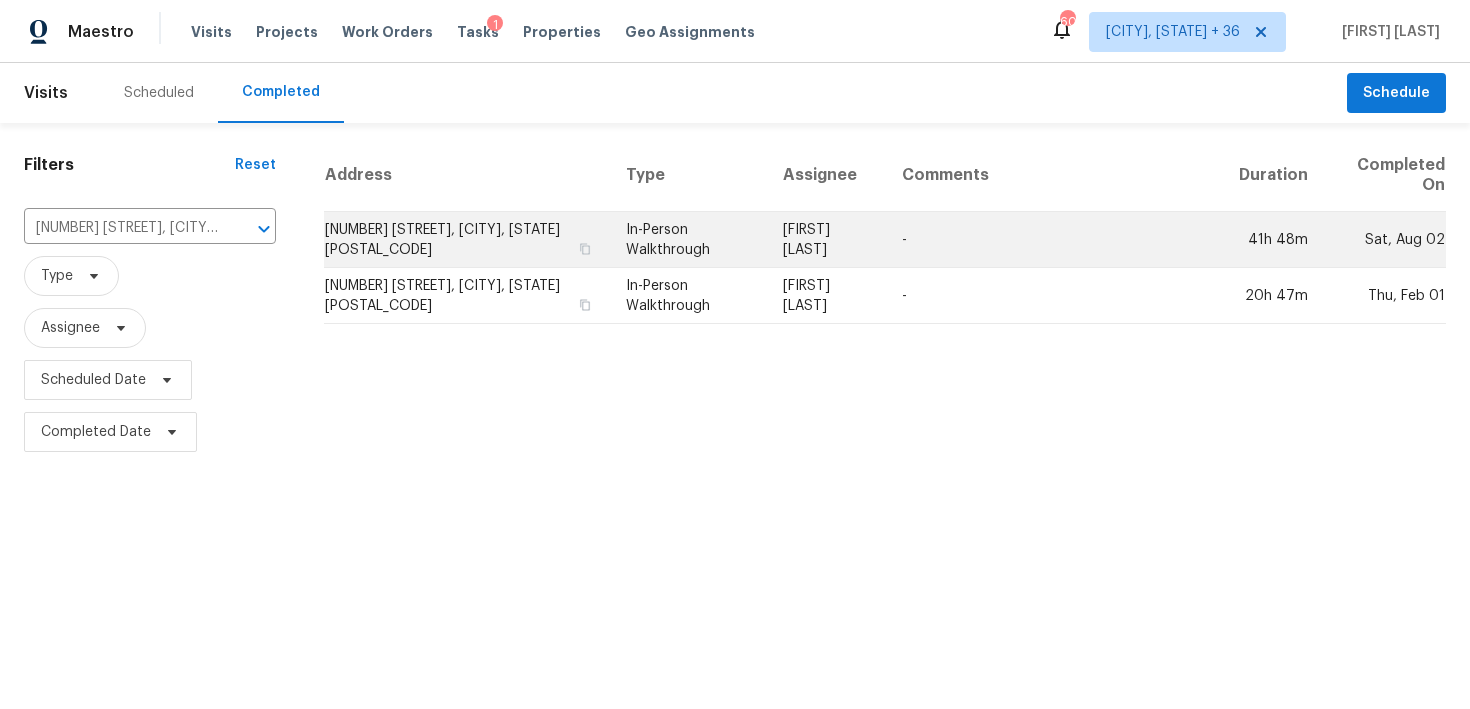 click on "[NUMBER] [STREET], [CITY], [STATE] [POSTAL_CODE]" at bounding box center (467, 240) 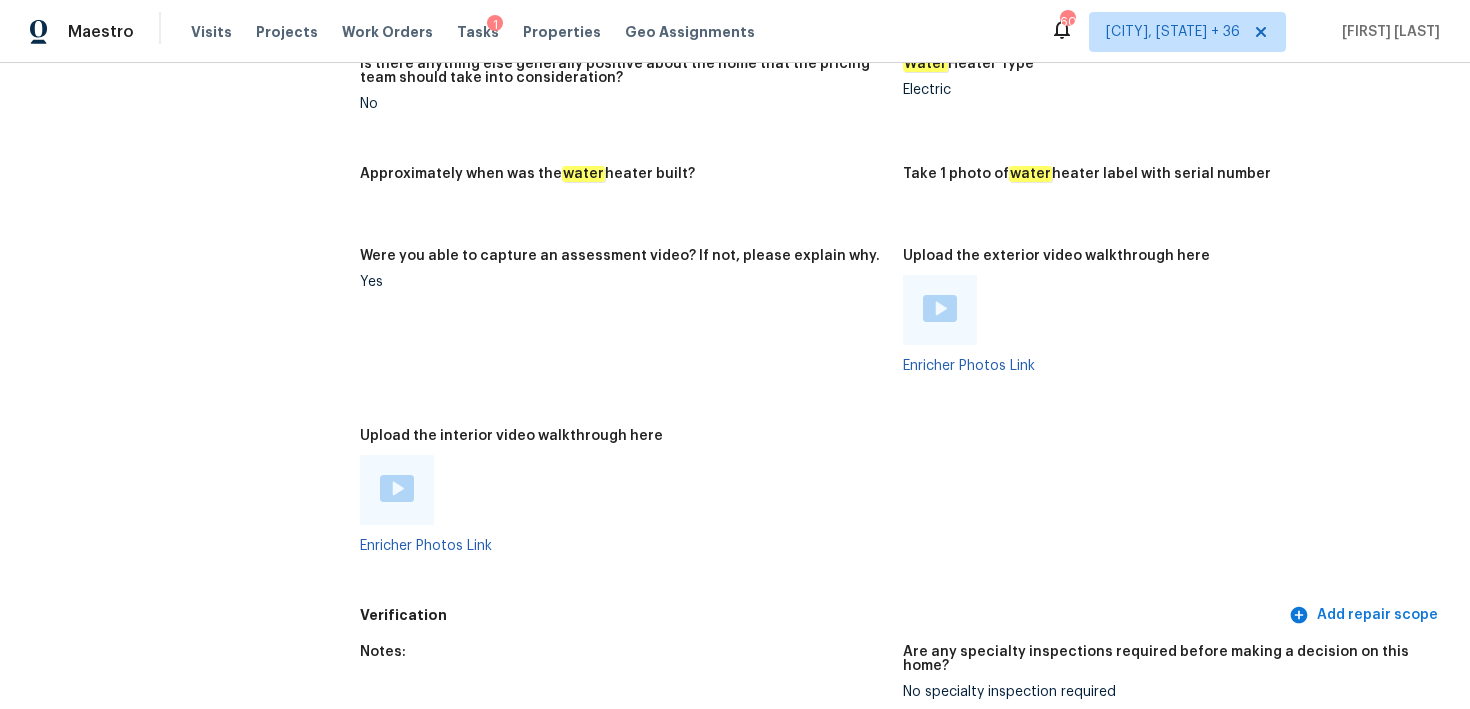 scroll, scrollTop: 3353, scrollLeft: 0, axis: vertical 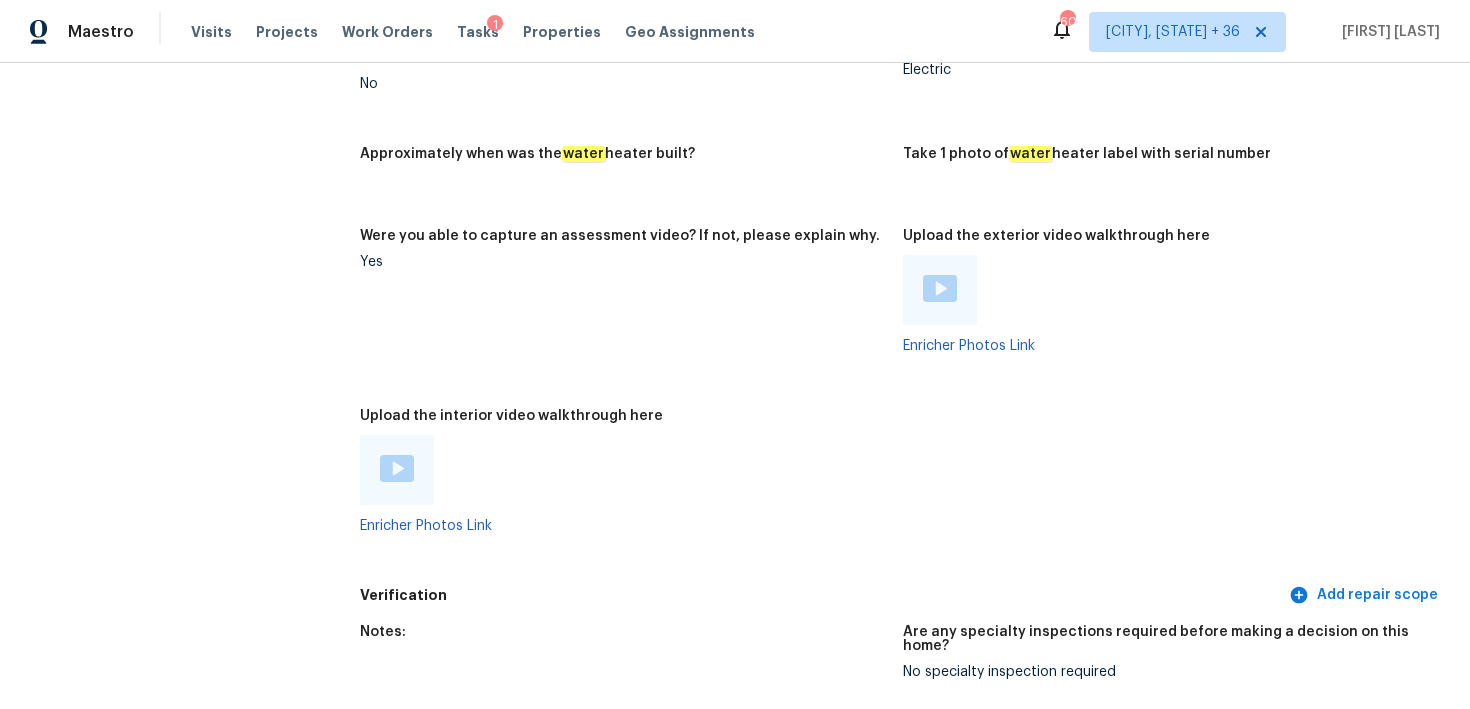 click at bounding box center (397, 470) 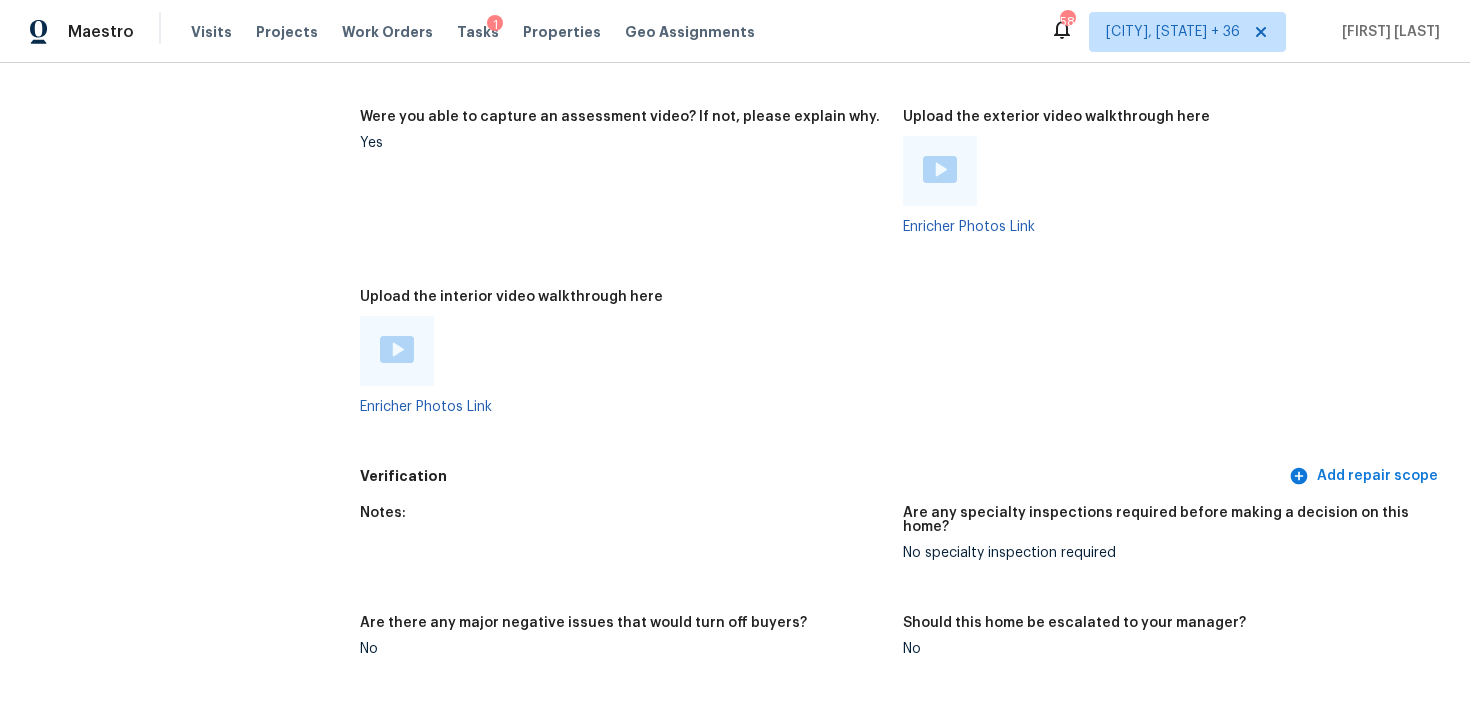 scroll, scrollTop: 3457, scrollLeft: 0, axis: vertical 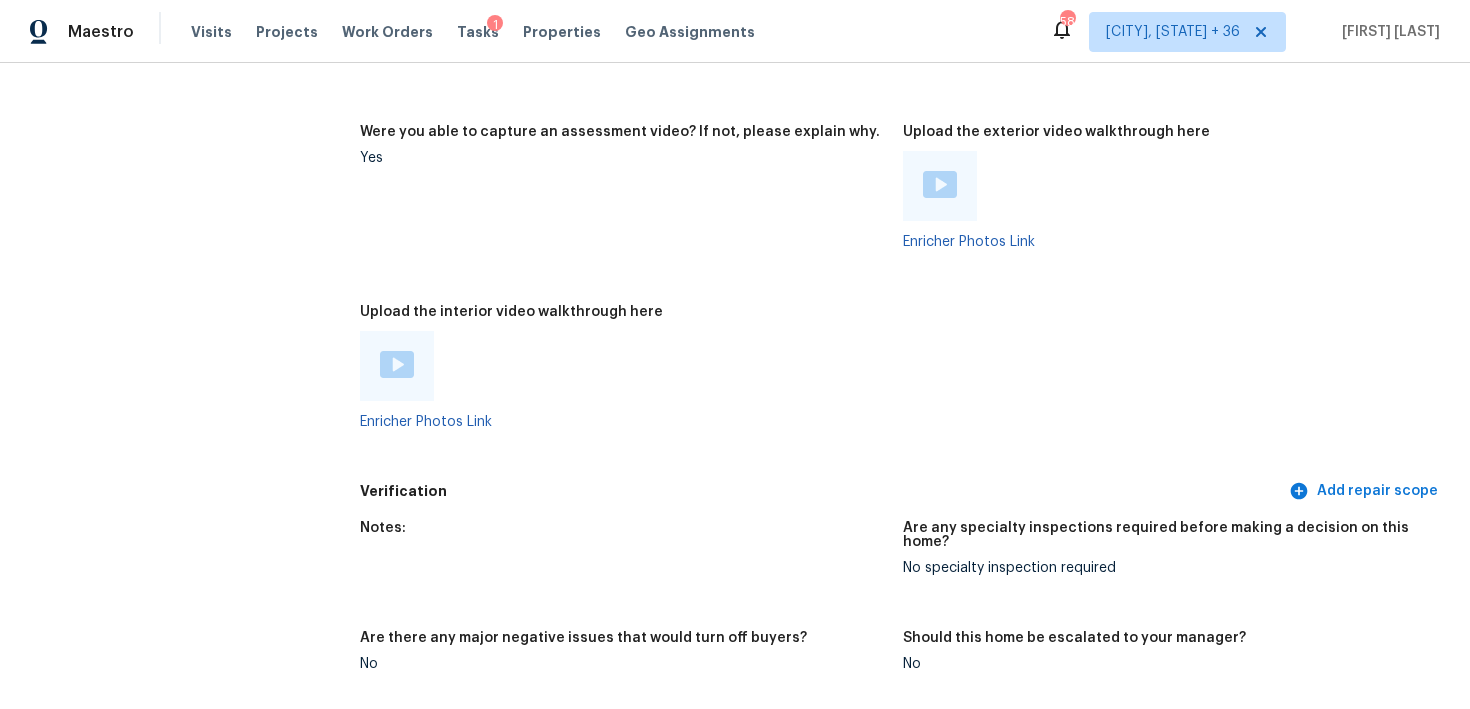 click at bounding box center [940, 186] 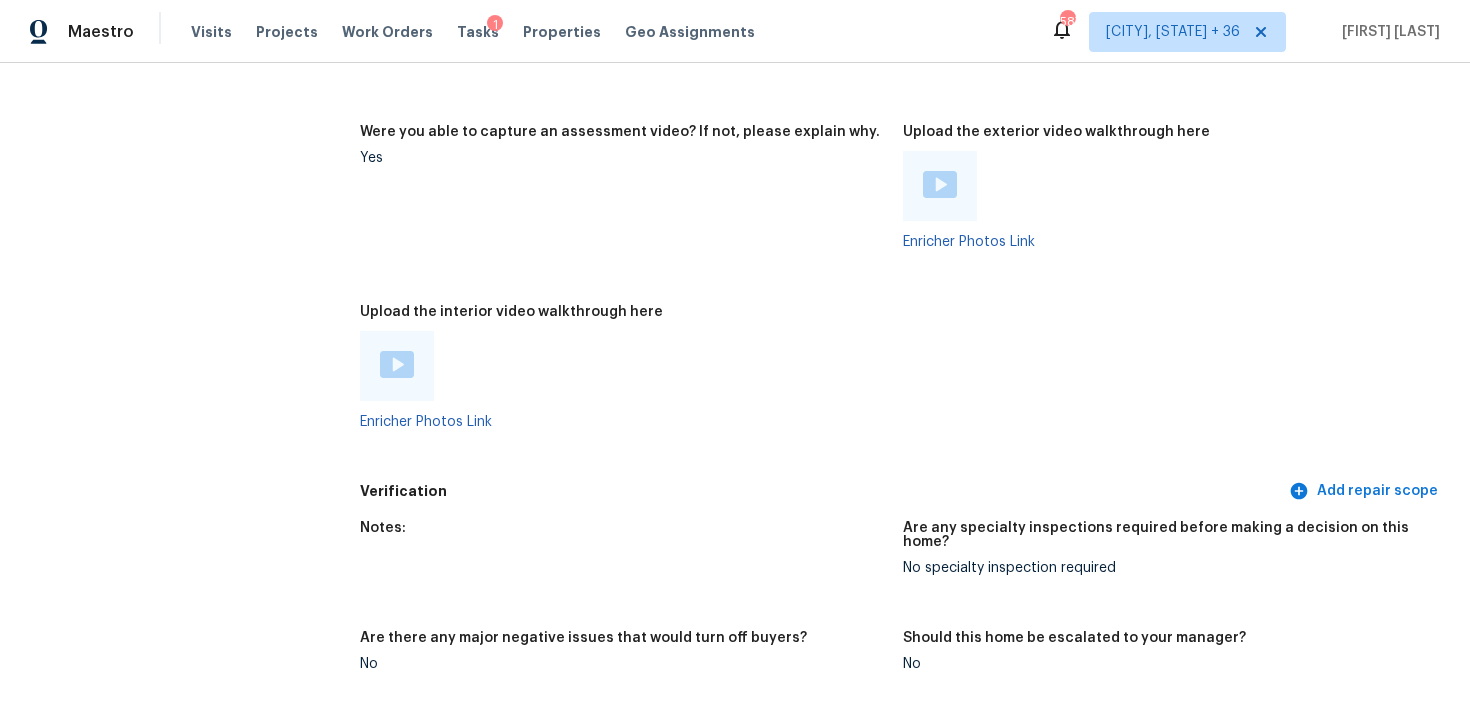 click at bounding box center [1166, 186] 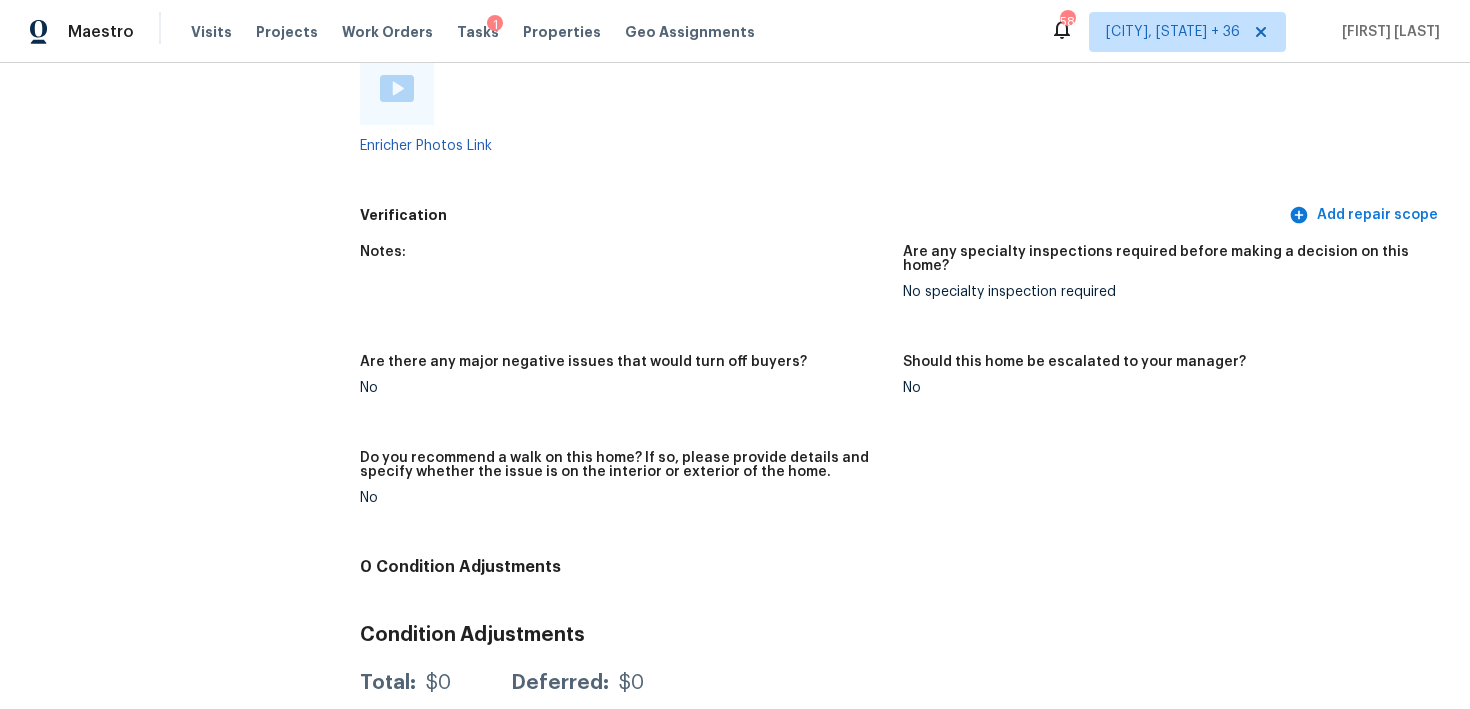 scroll, scrollTop: 3750, scrollLeft: 0, axis: vertical 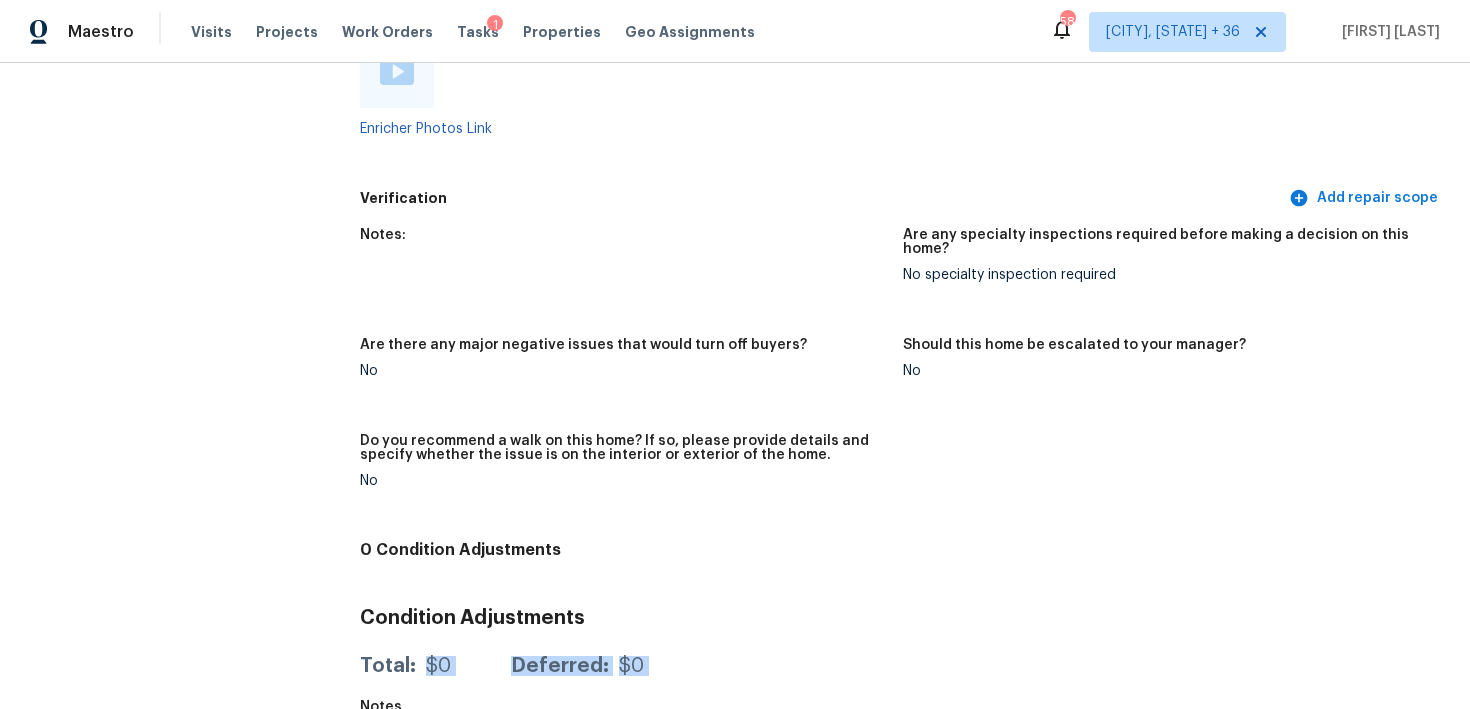 drag, startPoint x: 427, startPoint y: 643, endPoint x: 712, endPoint y: 669, distance: 286.1835 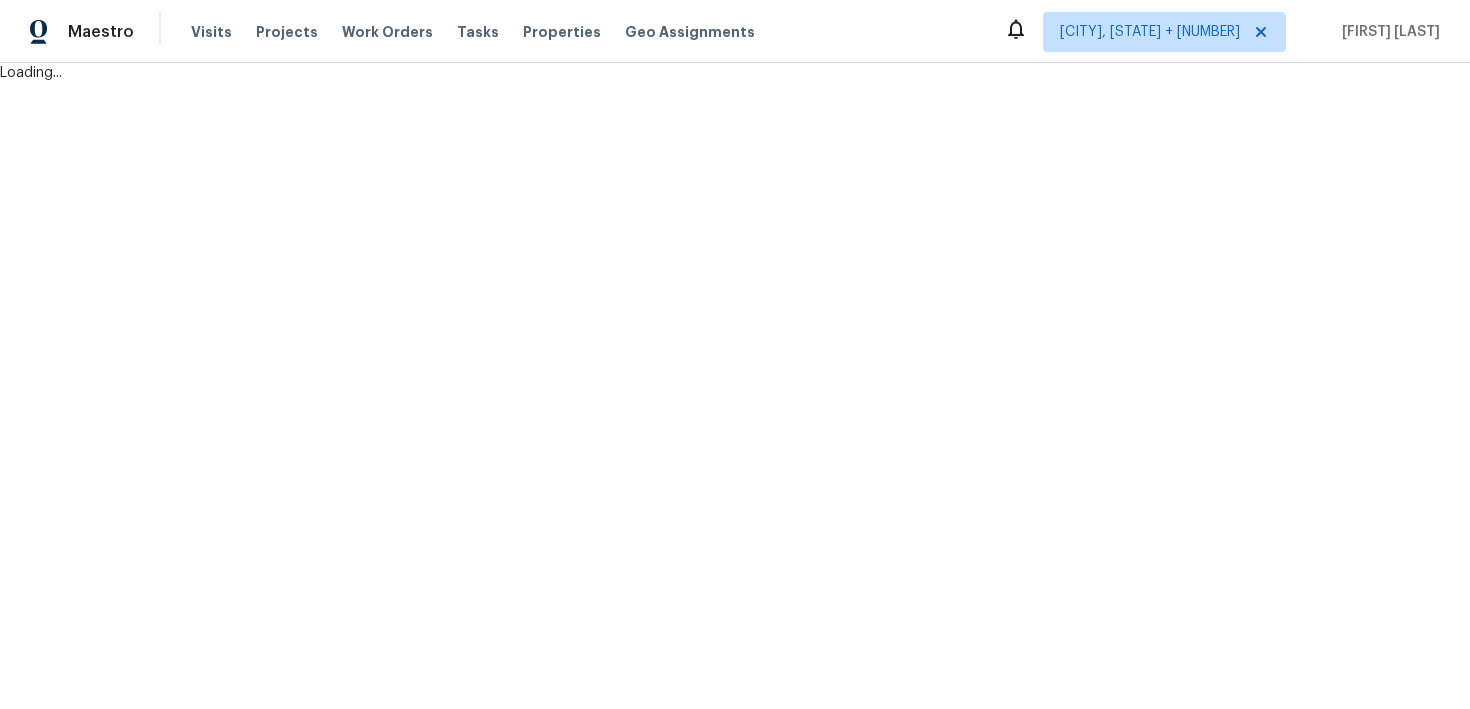 scroll, scrollTop: 0, scrollLeft: 0, axis: both 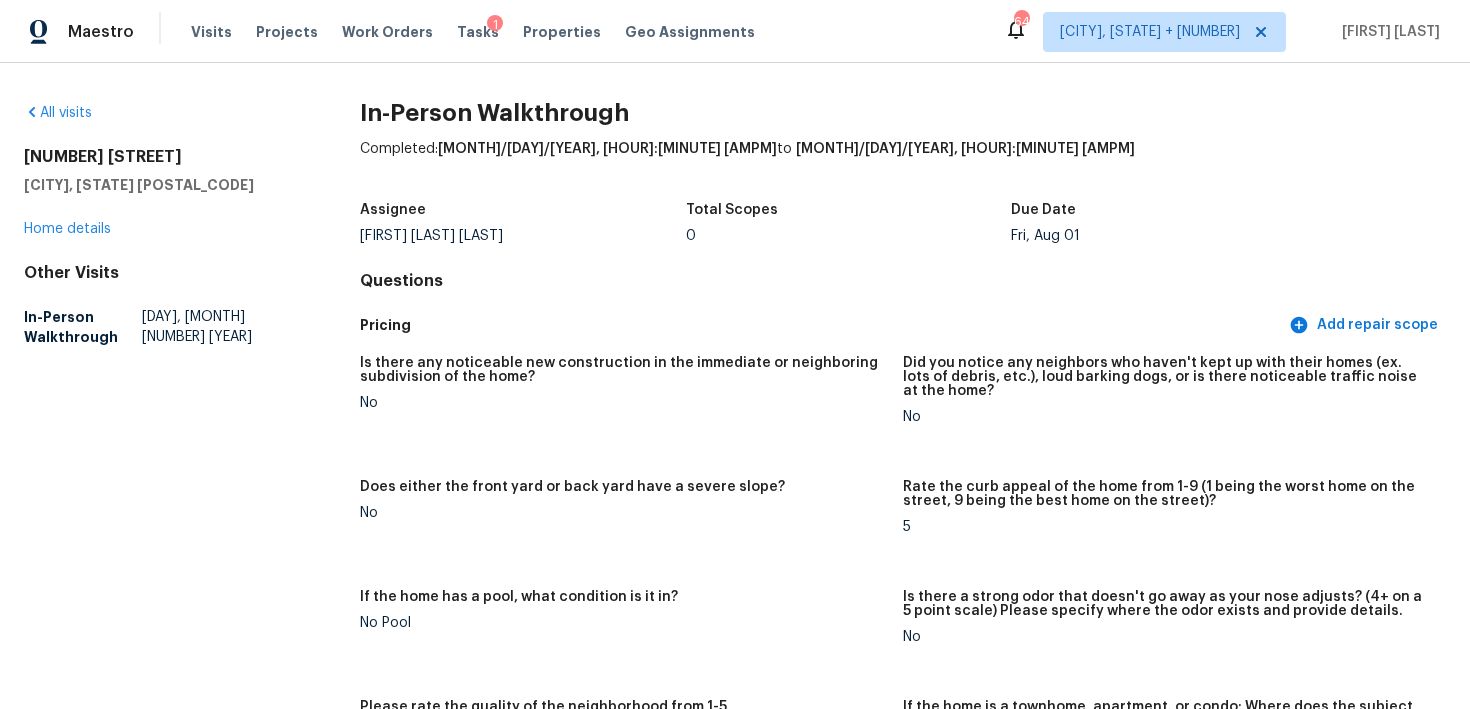 click on "0" at bounding box center (849, 236) 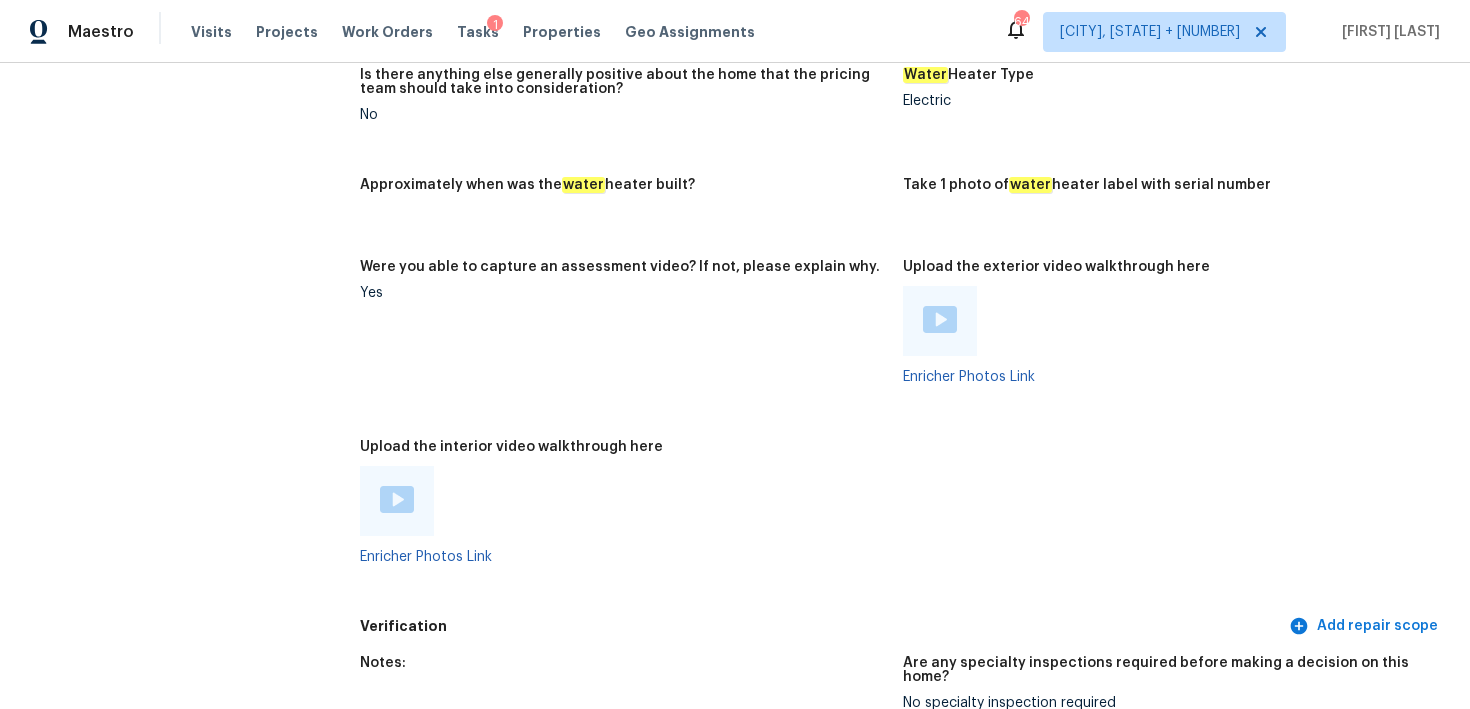 scroll, scrollTop: 3272, scrollLeft: 0, axis: vertical 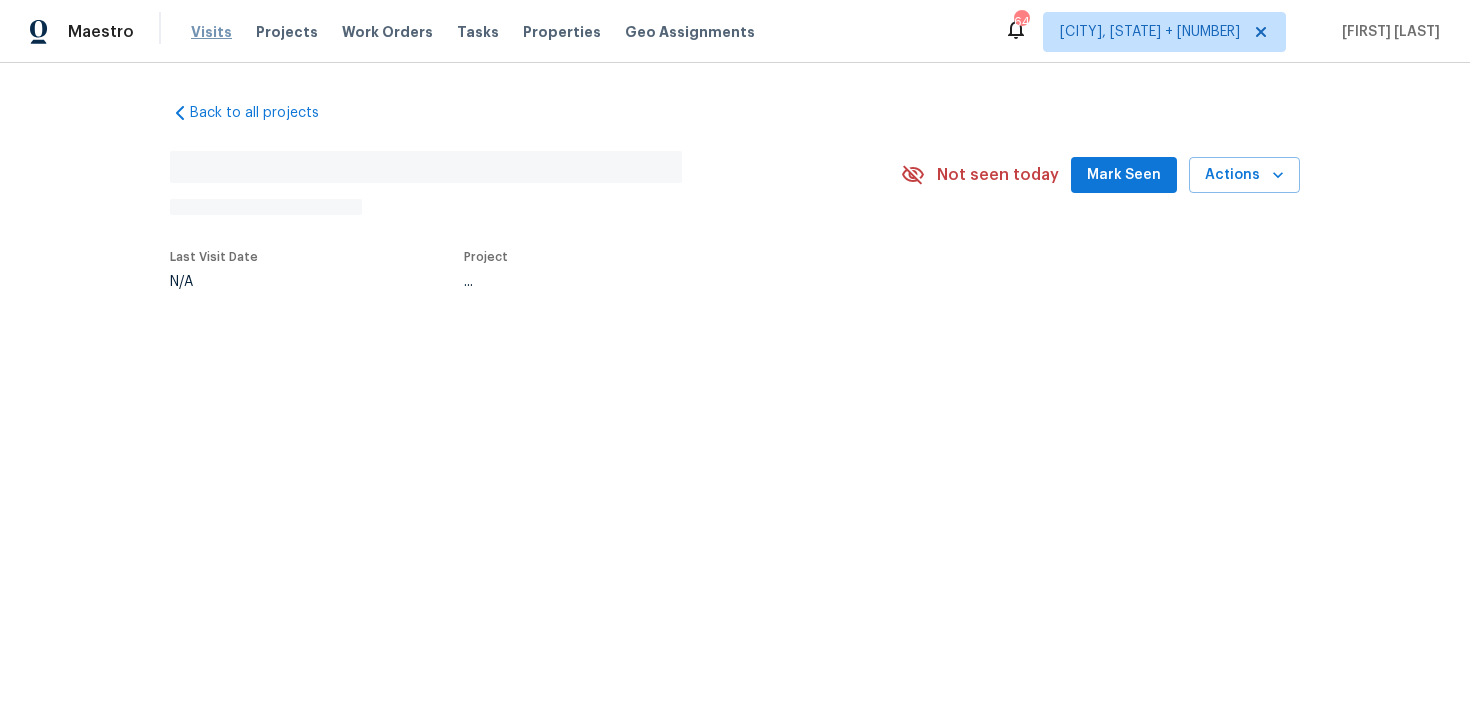 click on "Visits" at bounding box center [211, 32] 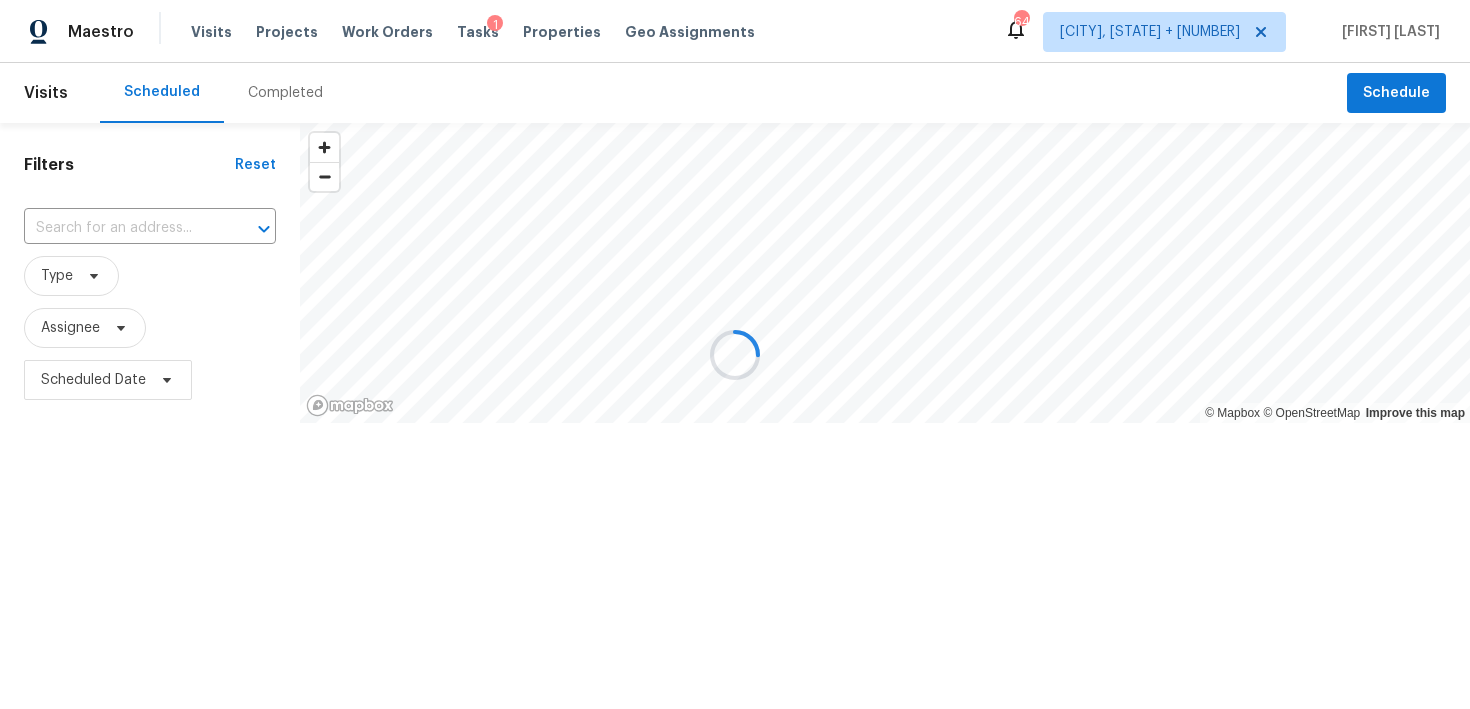 click at bounding box center (735, 354) 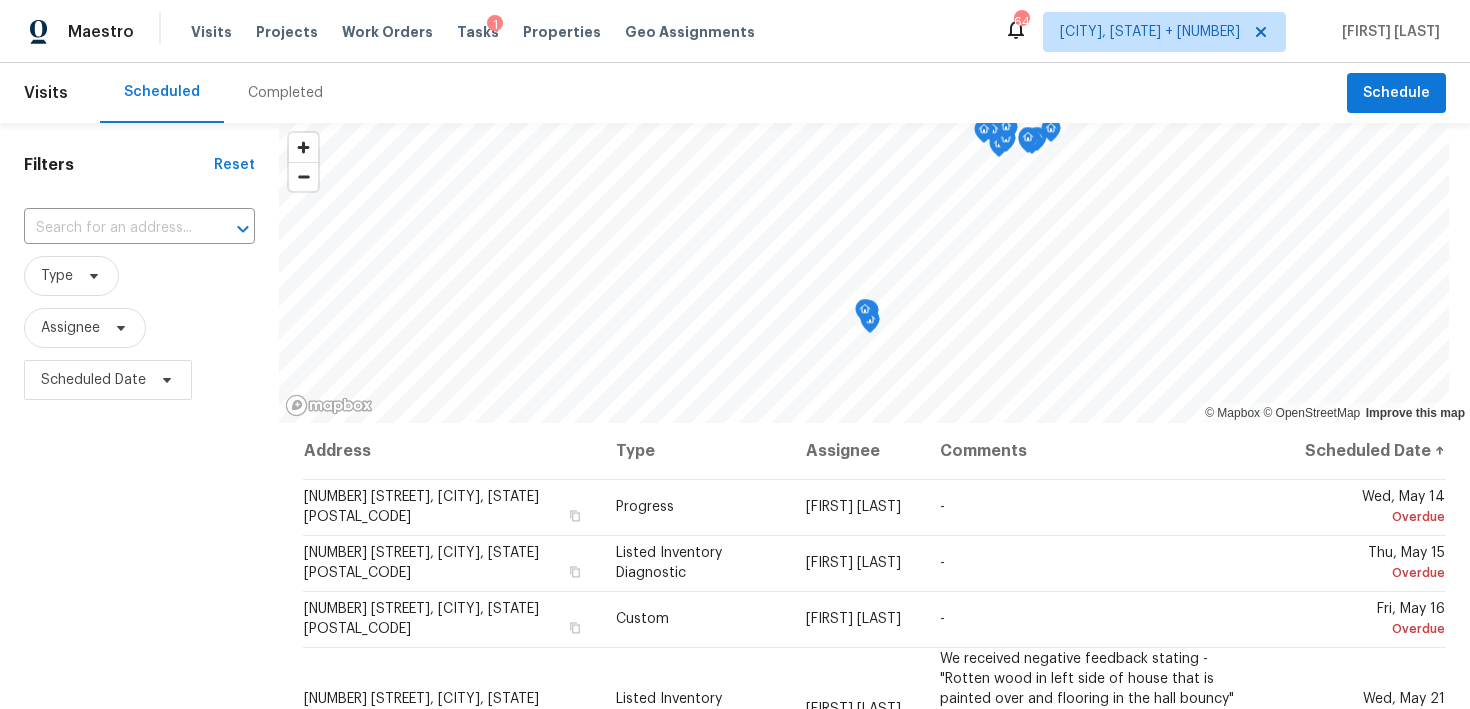 click on "Completed" at bounding box center (285, 93) 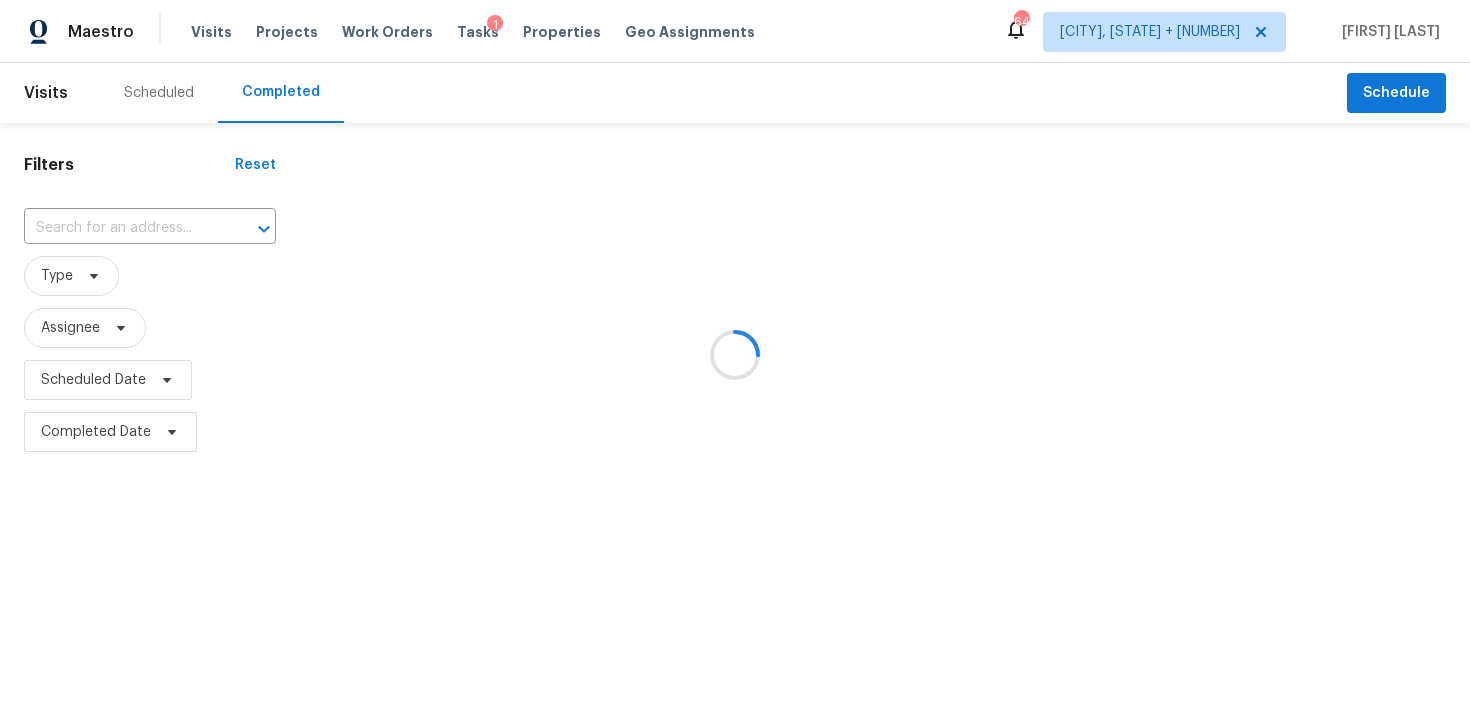 click at bounding box center (735, 354) 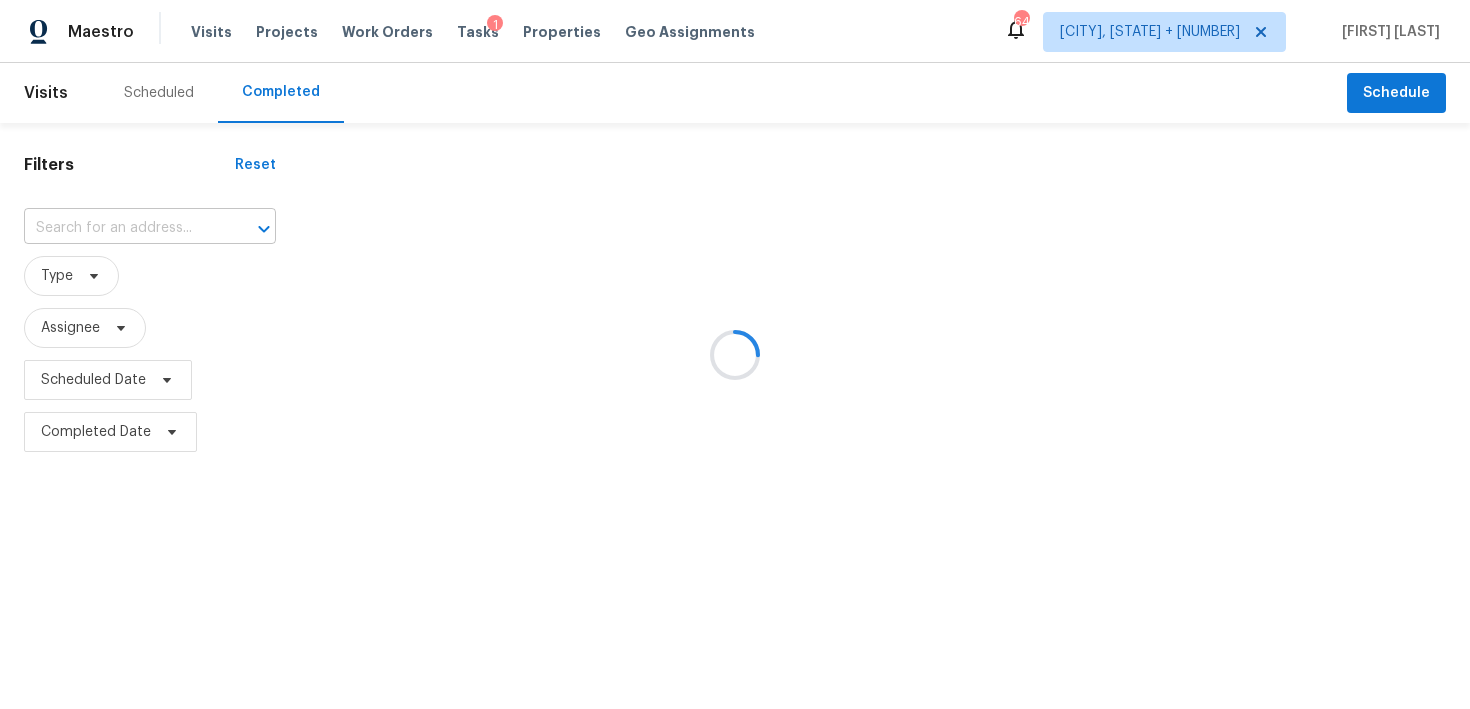 click at bounding box center (122, 228) 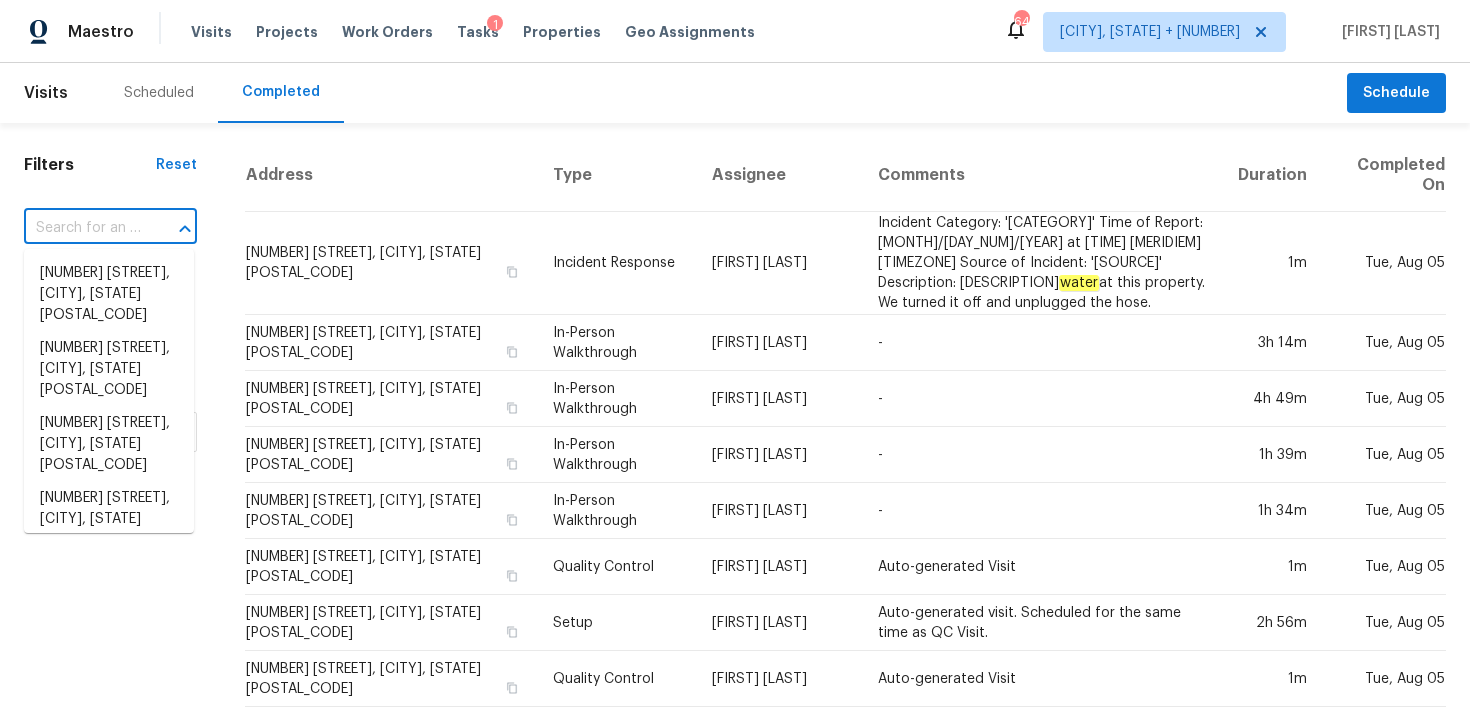 paste on "[NUMBER] [STREET], [CITY], [STATE], [POSTAL_CODE]" 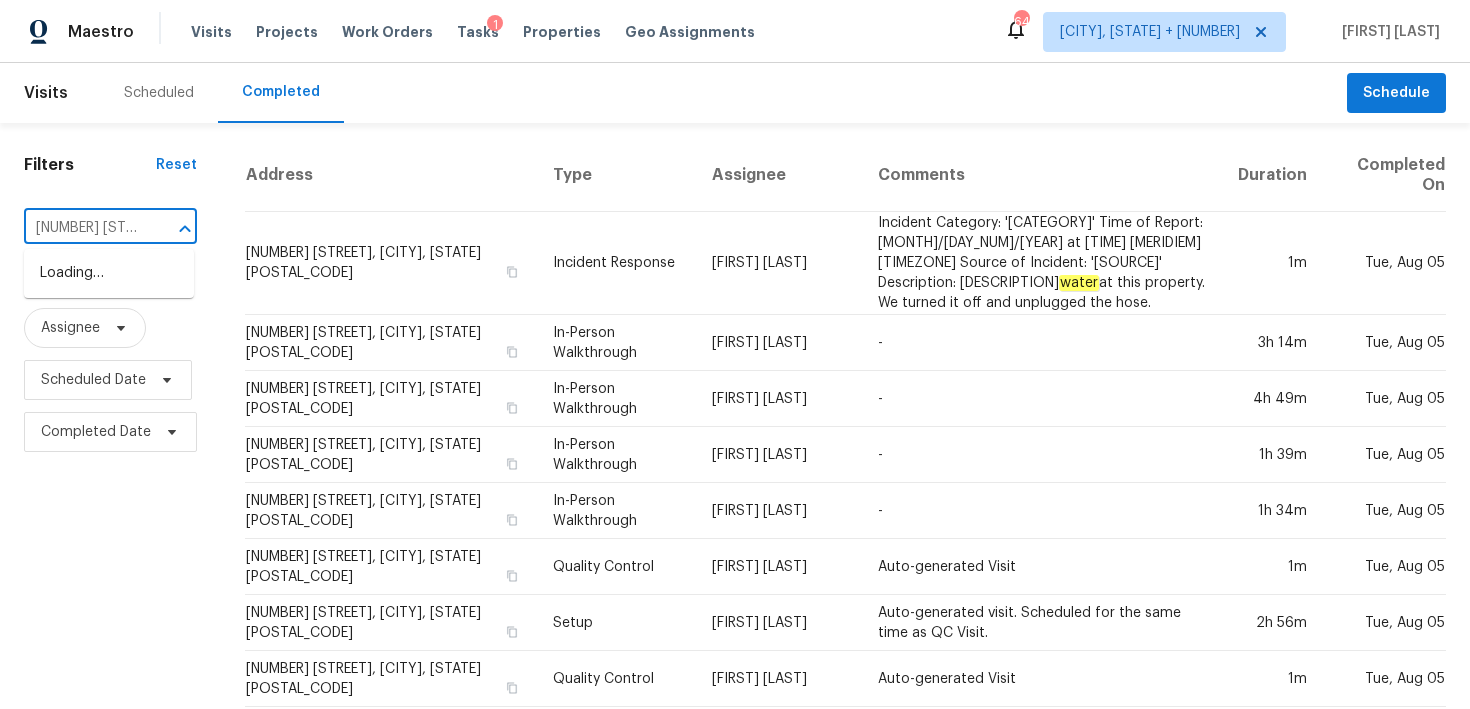 scroll, scrollTop: 0, scrollLeft: 178, axis: horizontal 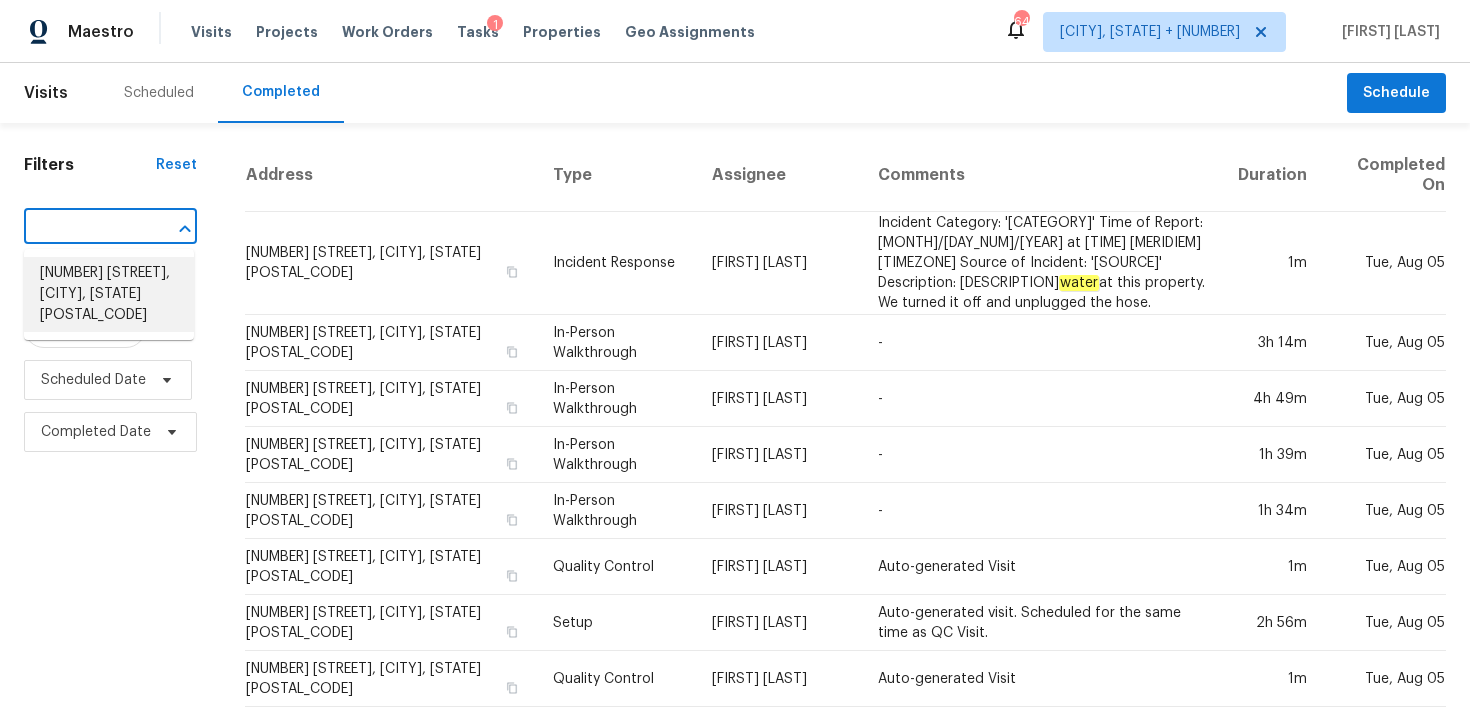 click on "[NUMBER] [STREET], [CITY], [STATE] [POSTAL_CODE]" at bounding box center [109, 294] 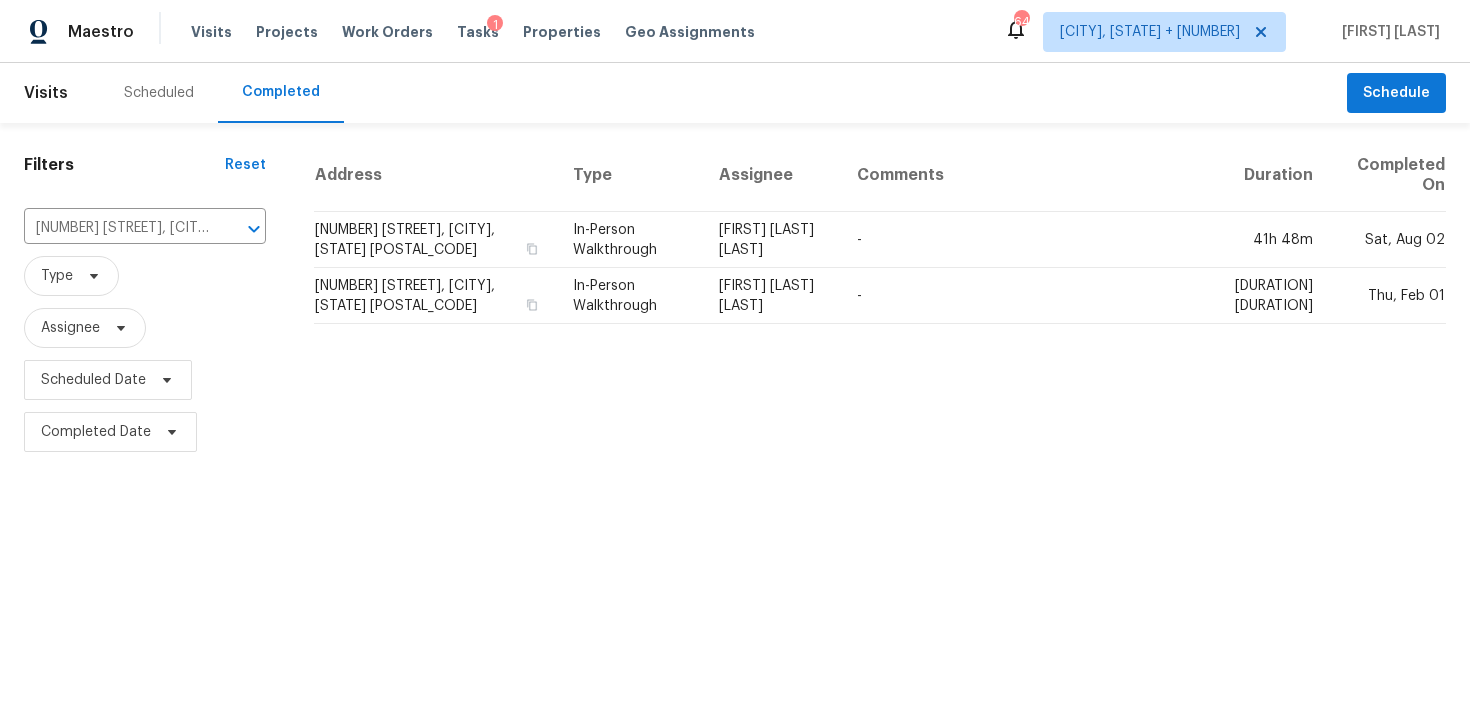 click on "Tasks 1" at bounding box center [478, 32] 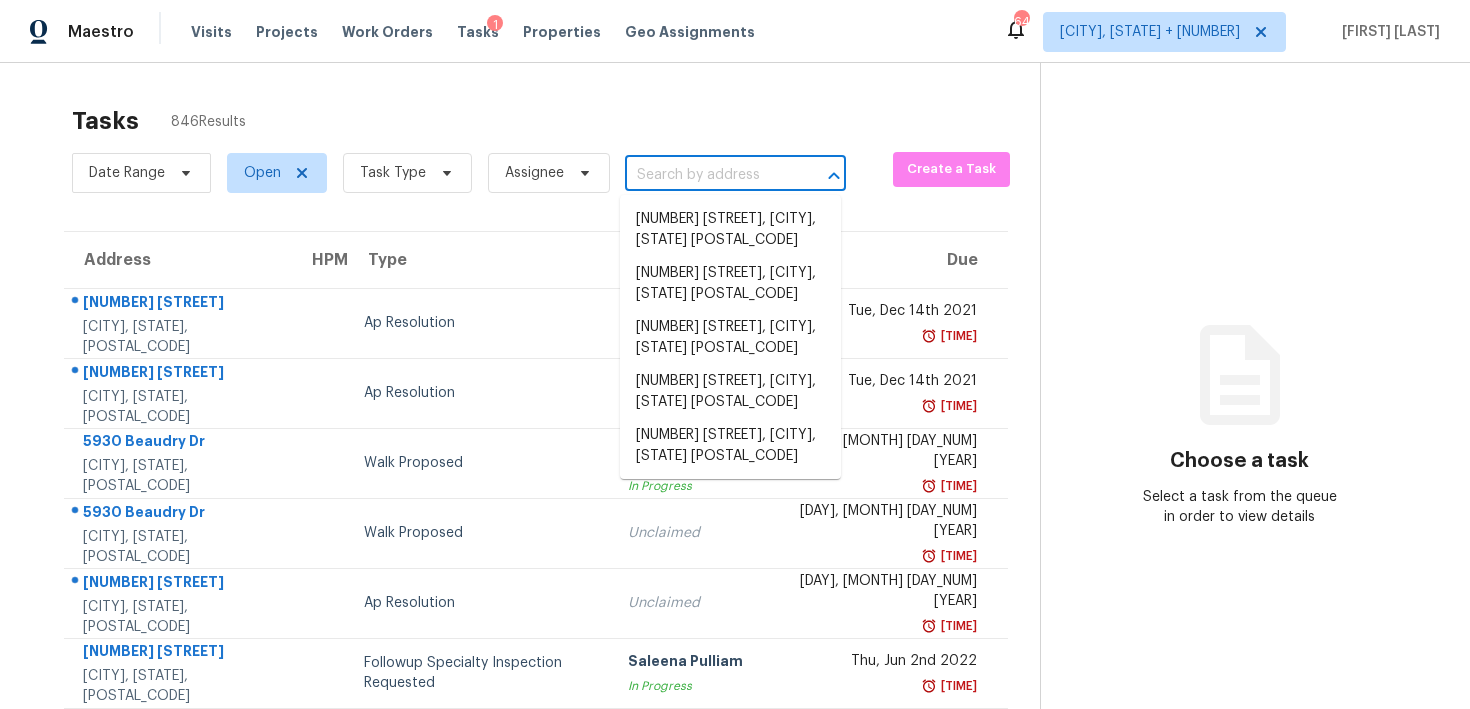 click at bounding box center (707, 175) 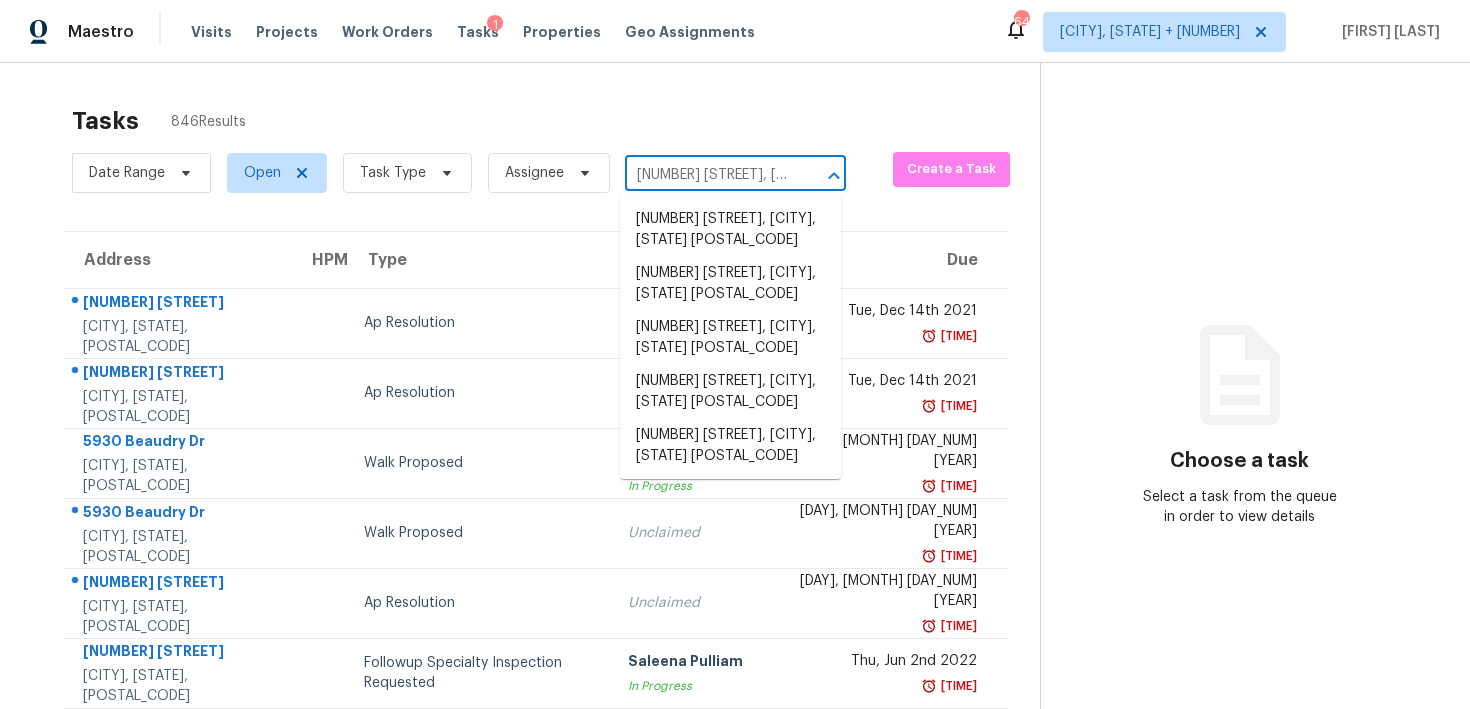 scroll, scrollTop: 0, scrollLeft: 129, axis: horizontal 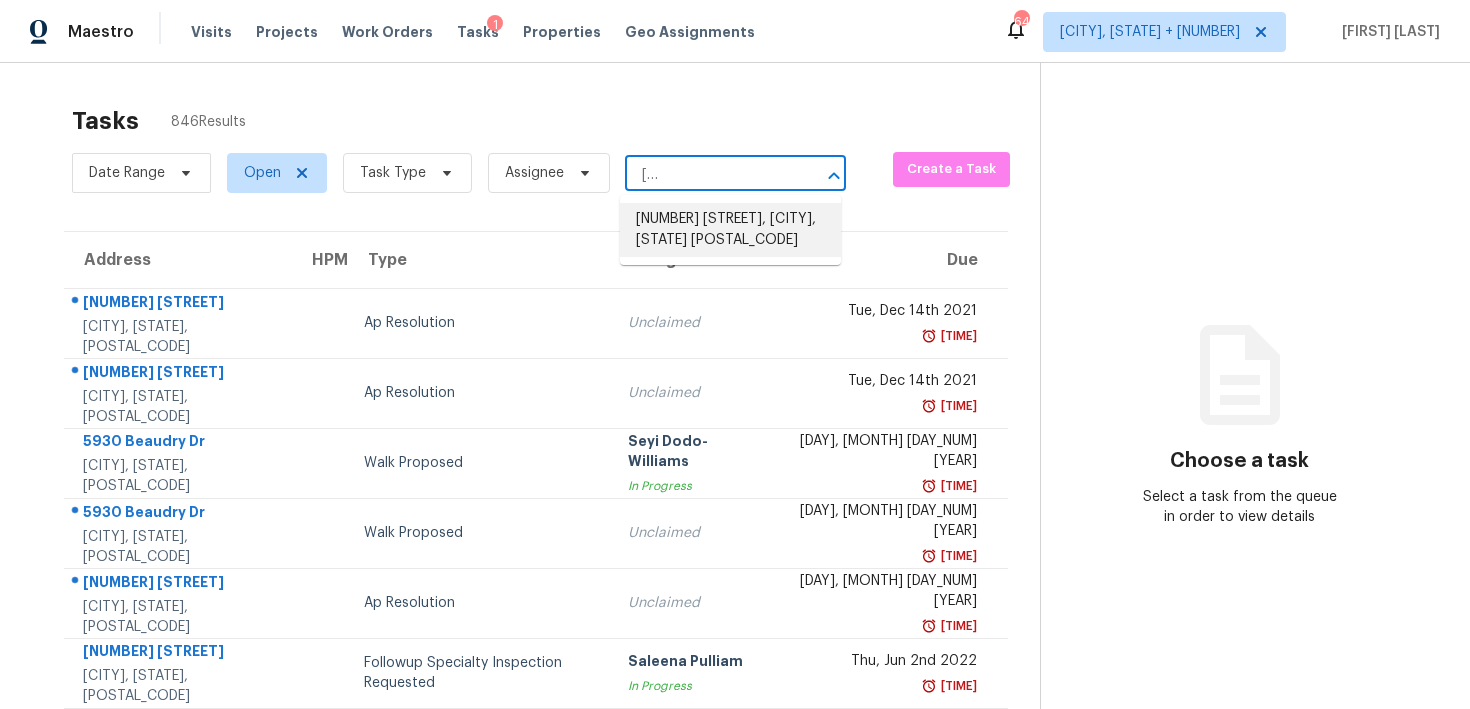 click on "[NUMBER] [STREET], [CITY], [STATE] [POSTAL_CODE]" at bounding box center [730, 230] 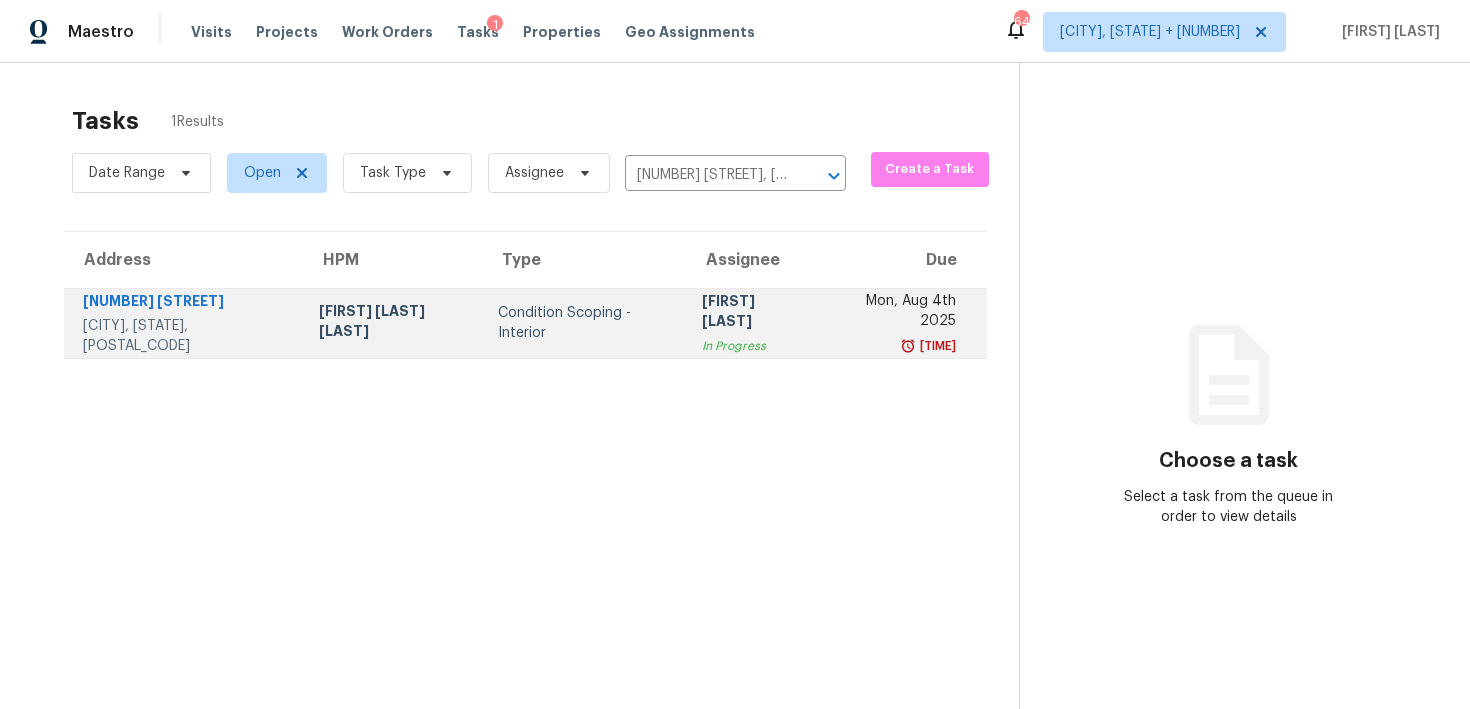 click on "Condition Scoping - Interior" at bounding box center [584, 323] 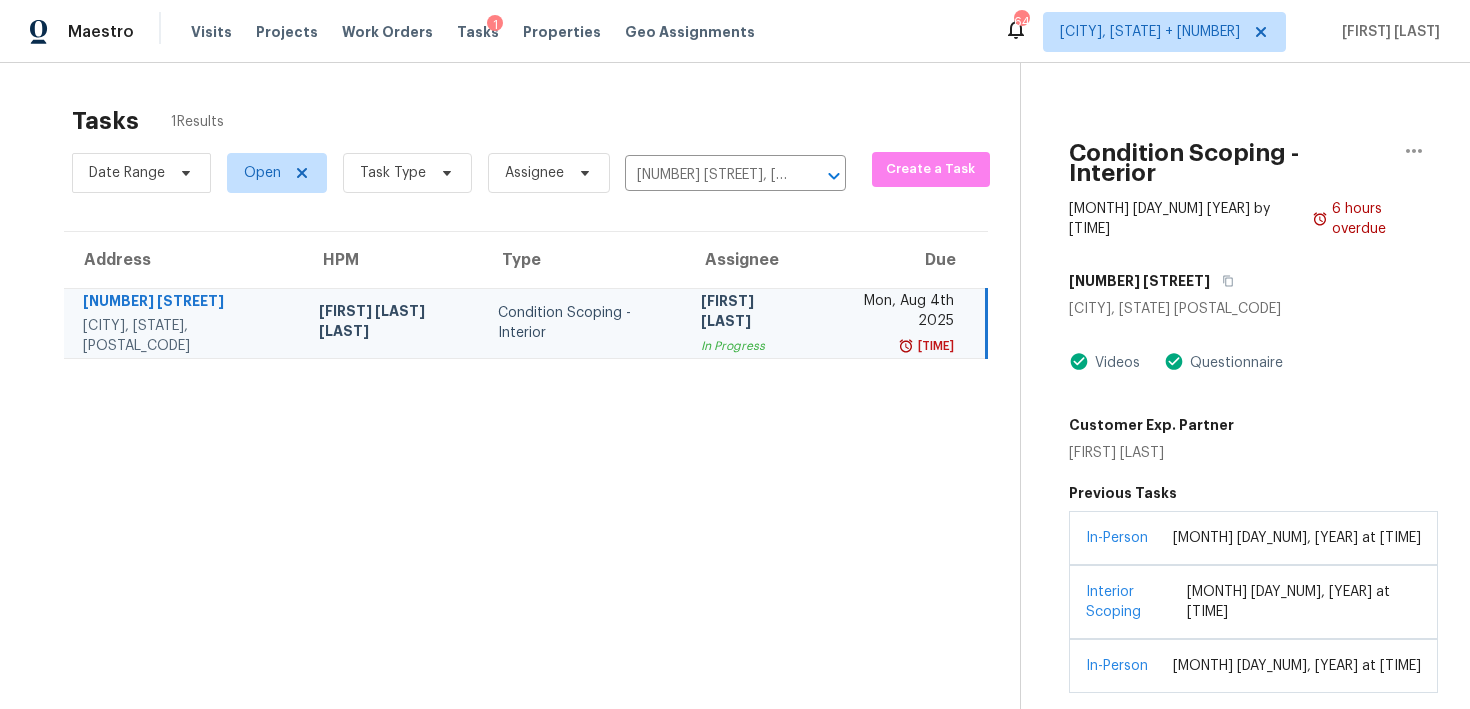 scroll, scrollTop: 63, scrollLeft: 0, axis: vertical 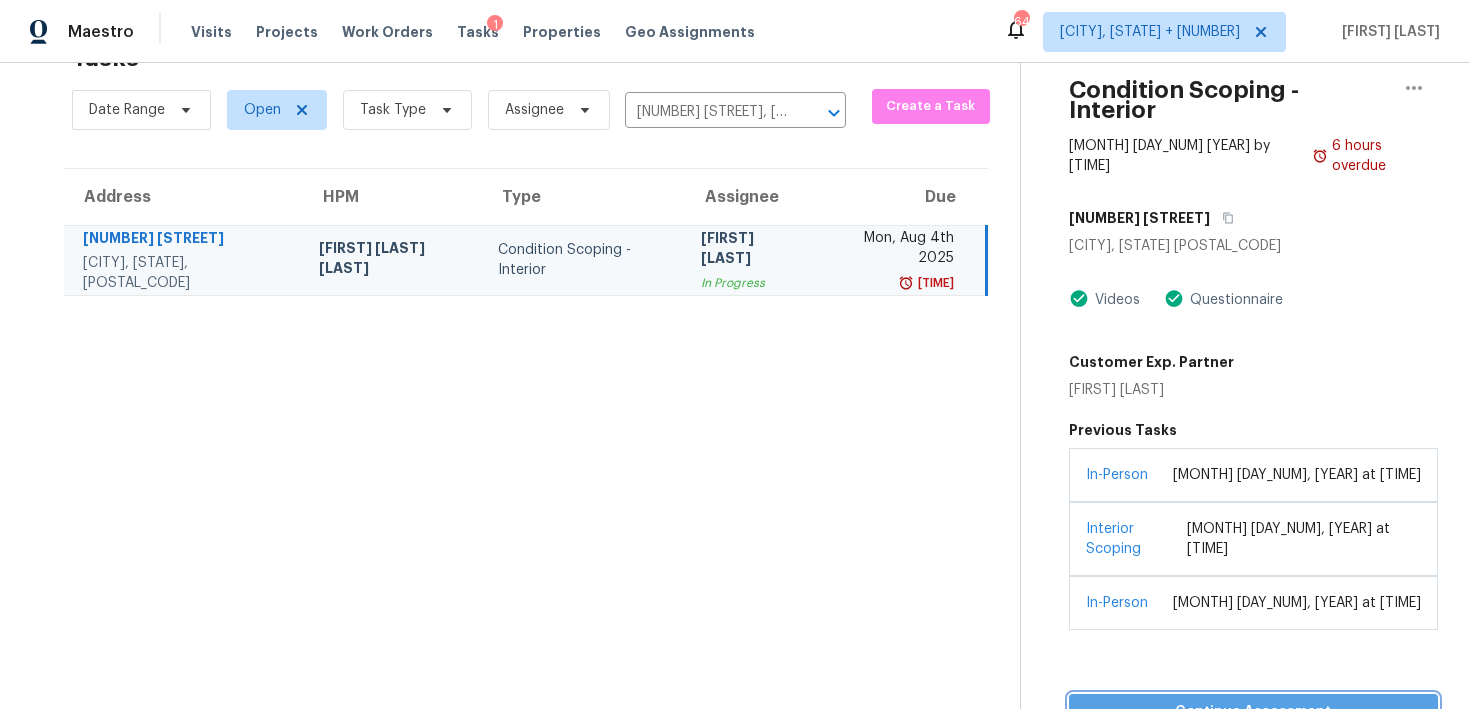 click on "Continue Assessment" at bounding box center [1253, 712] 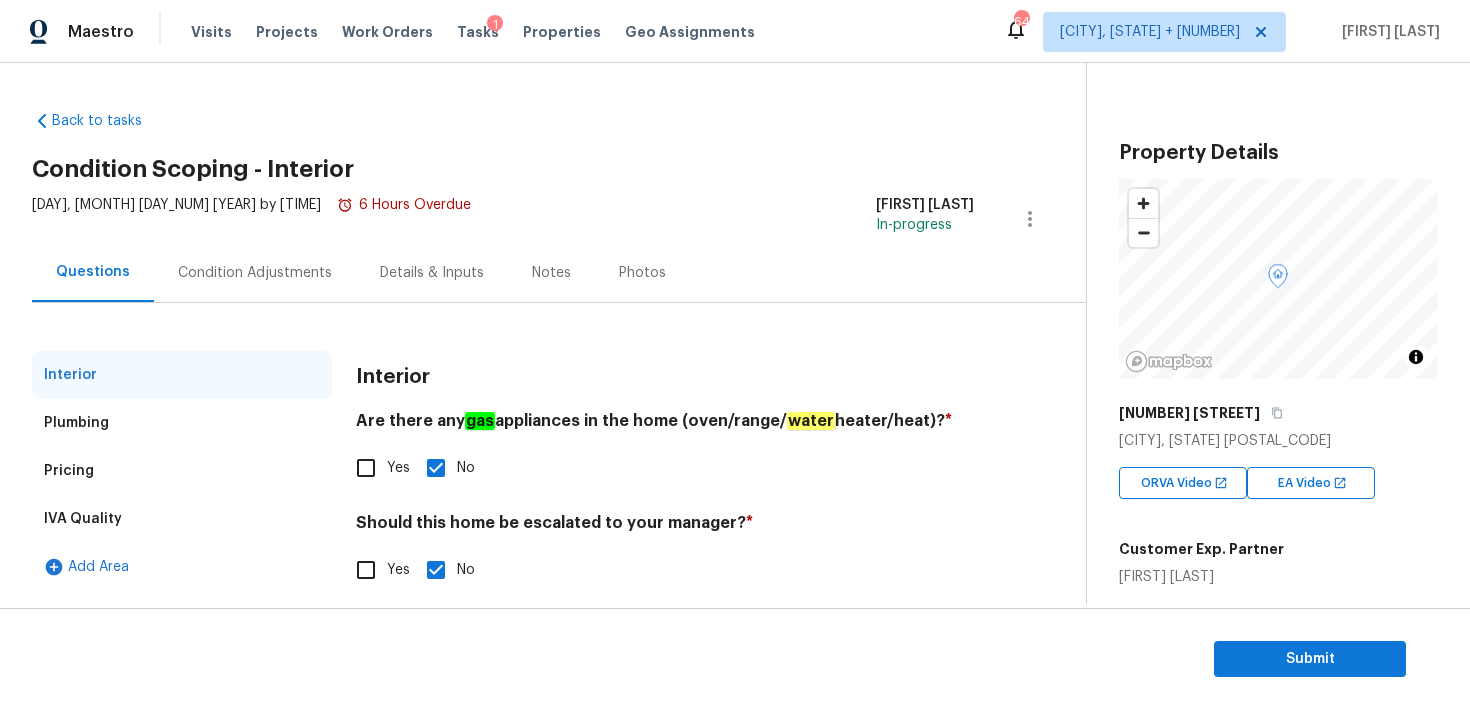 scroll, scrollTop: 17, scrollLeft: 0, axis: vertical 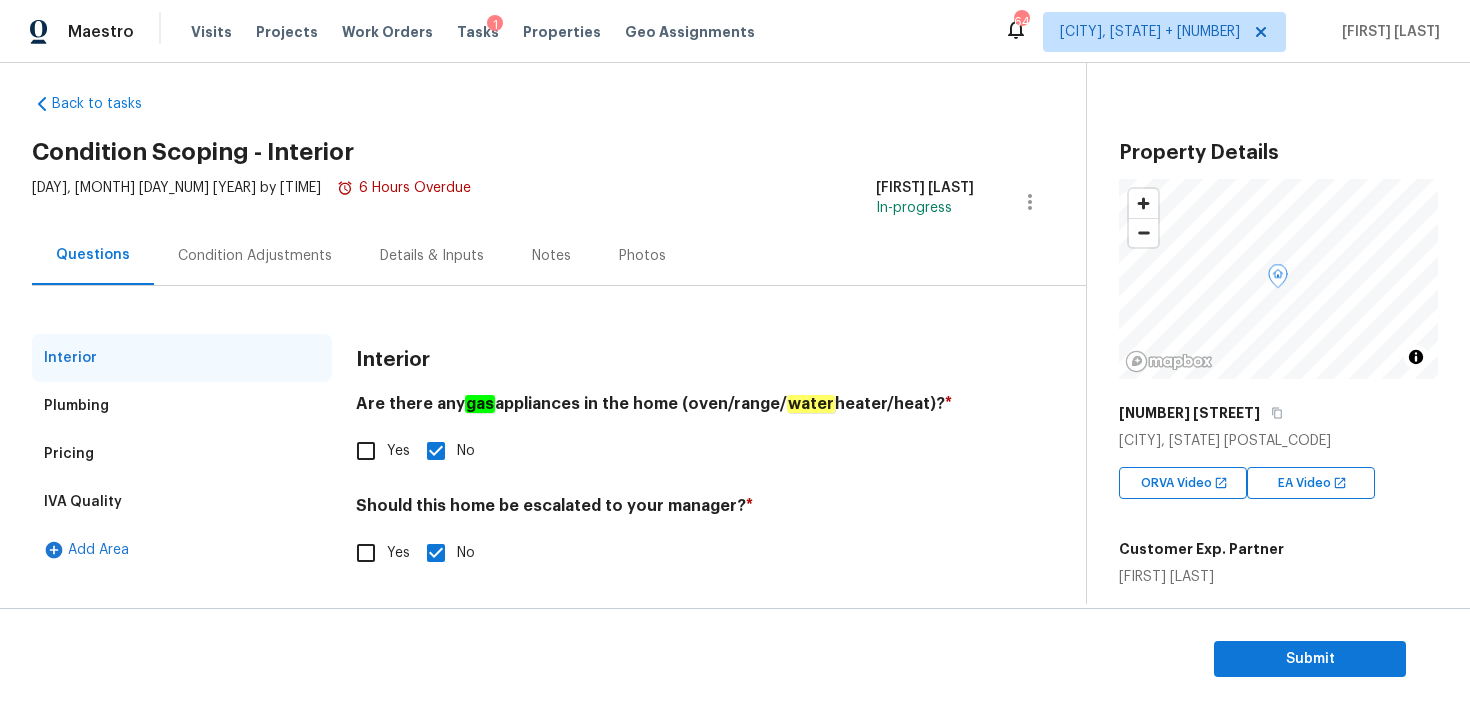 click on "Condition Adjustments" at bounding box center [255, 255] 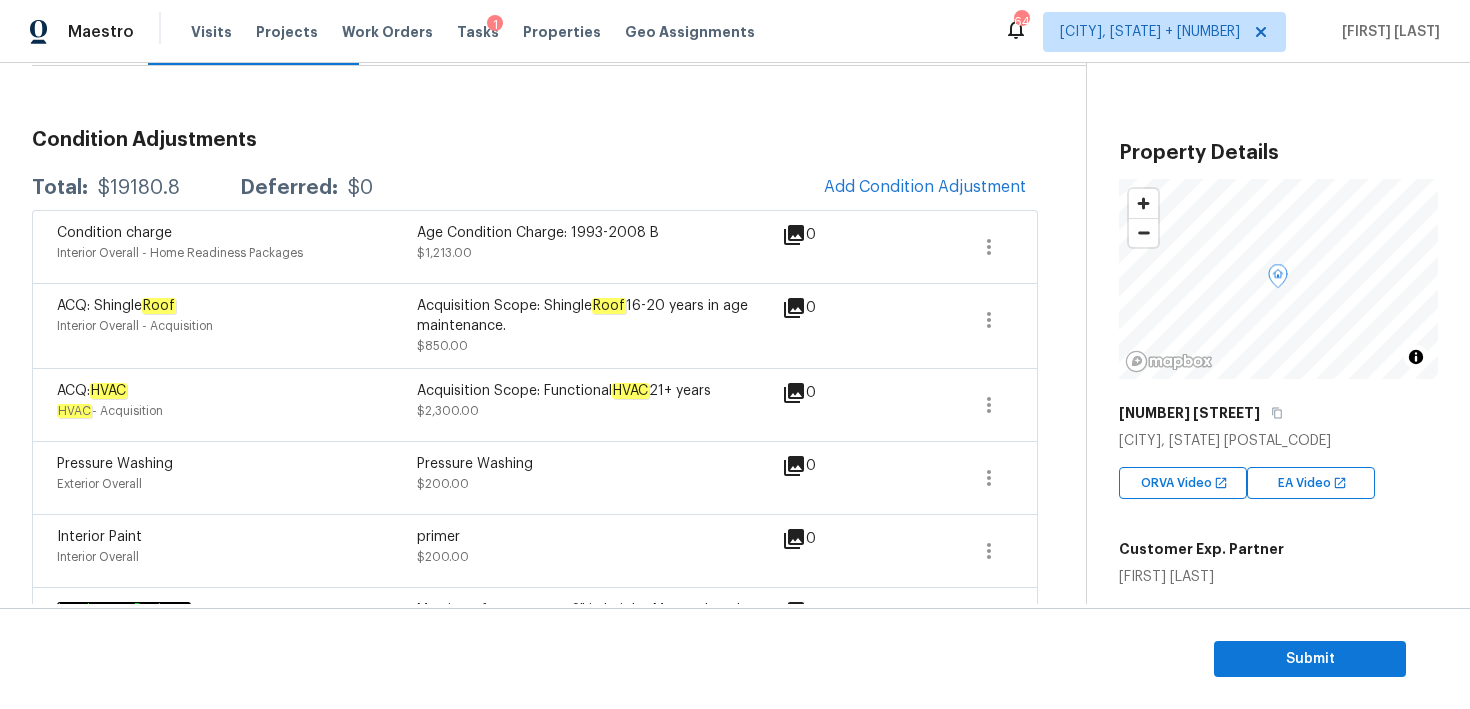 scroll, scrollTop: 165, scrollLeft: 0, axis: vertical 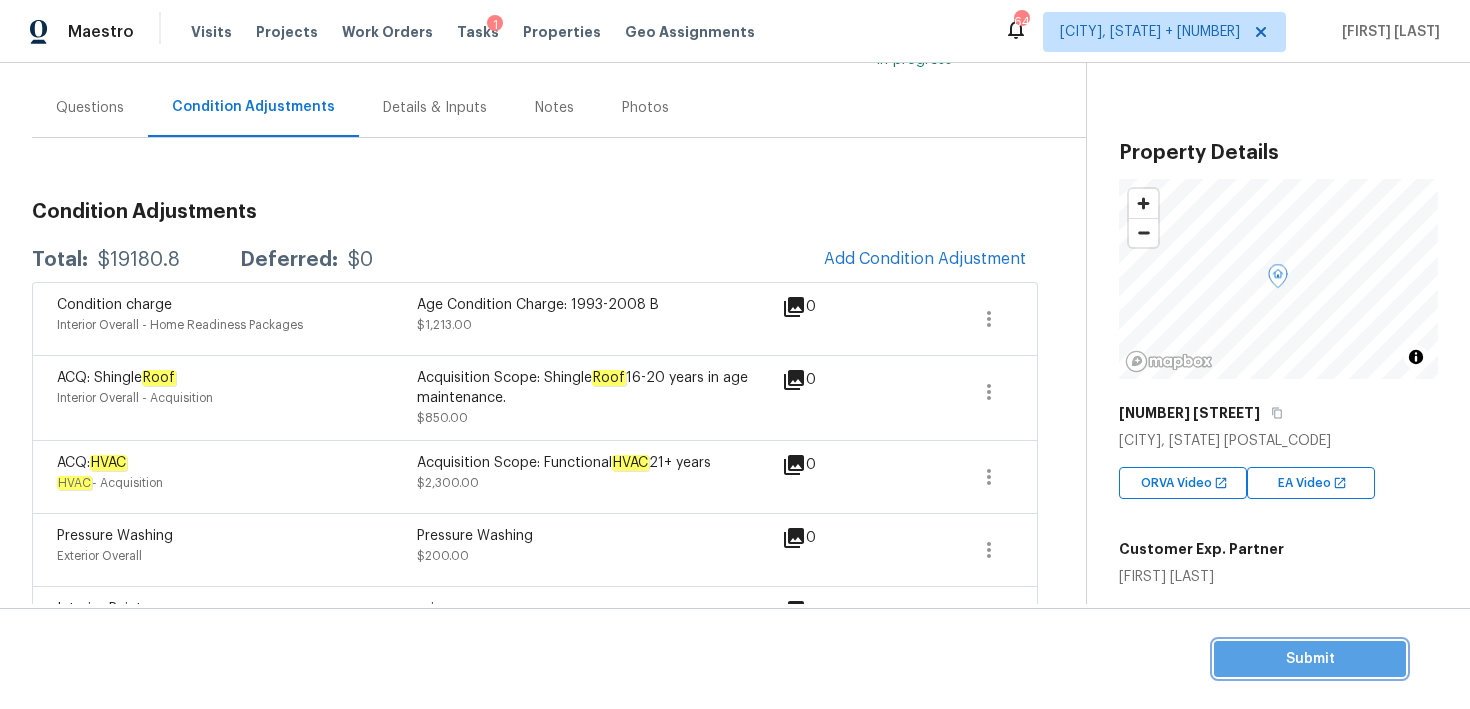 click on "Submit" at bounding box center [1310, 659] 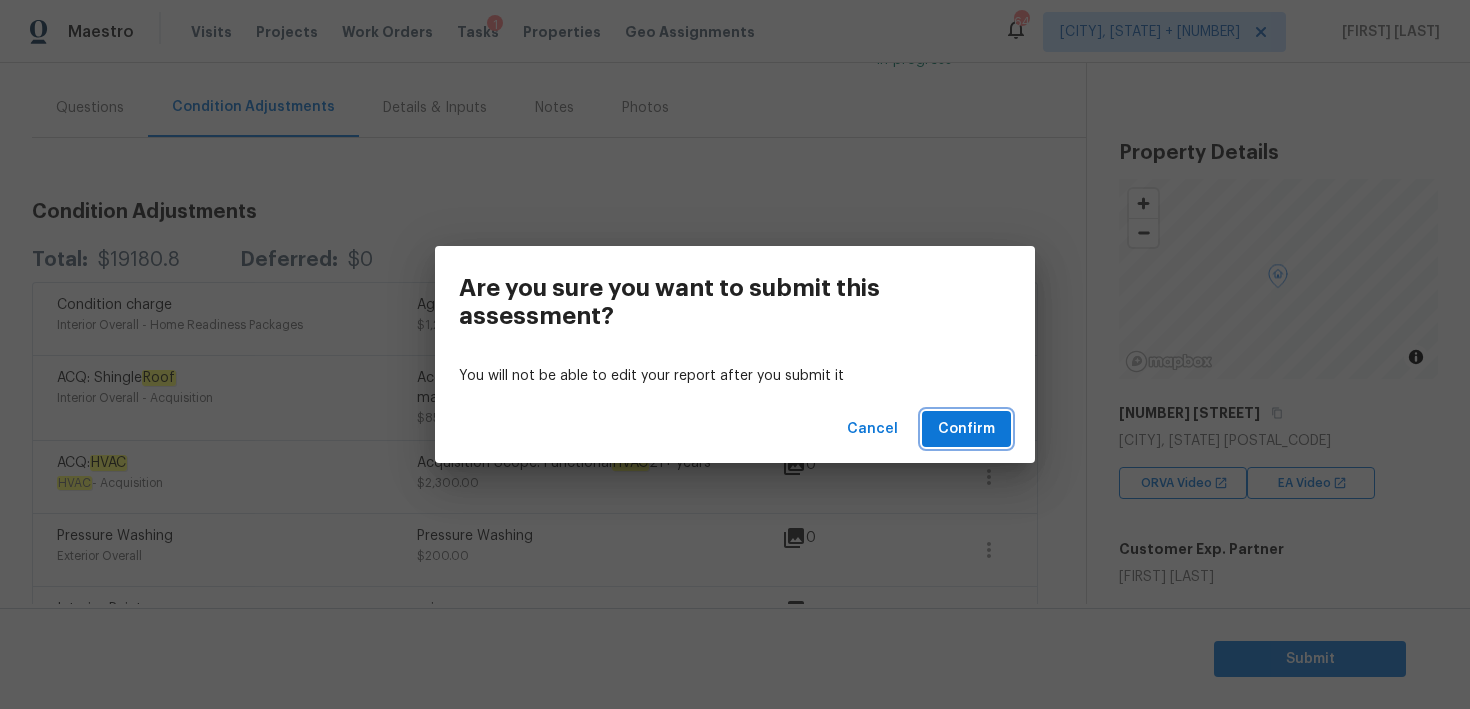 click on "Confirm" at bounding box center [966, 429] 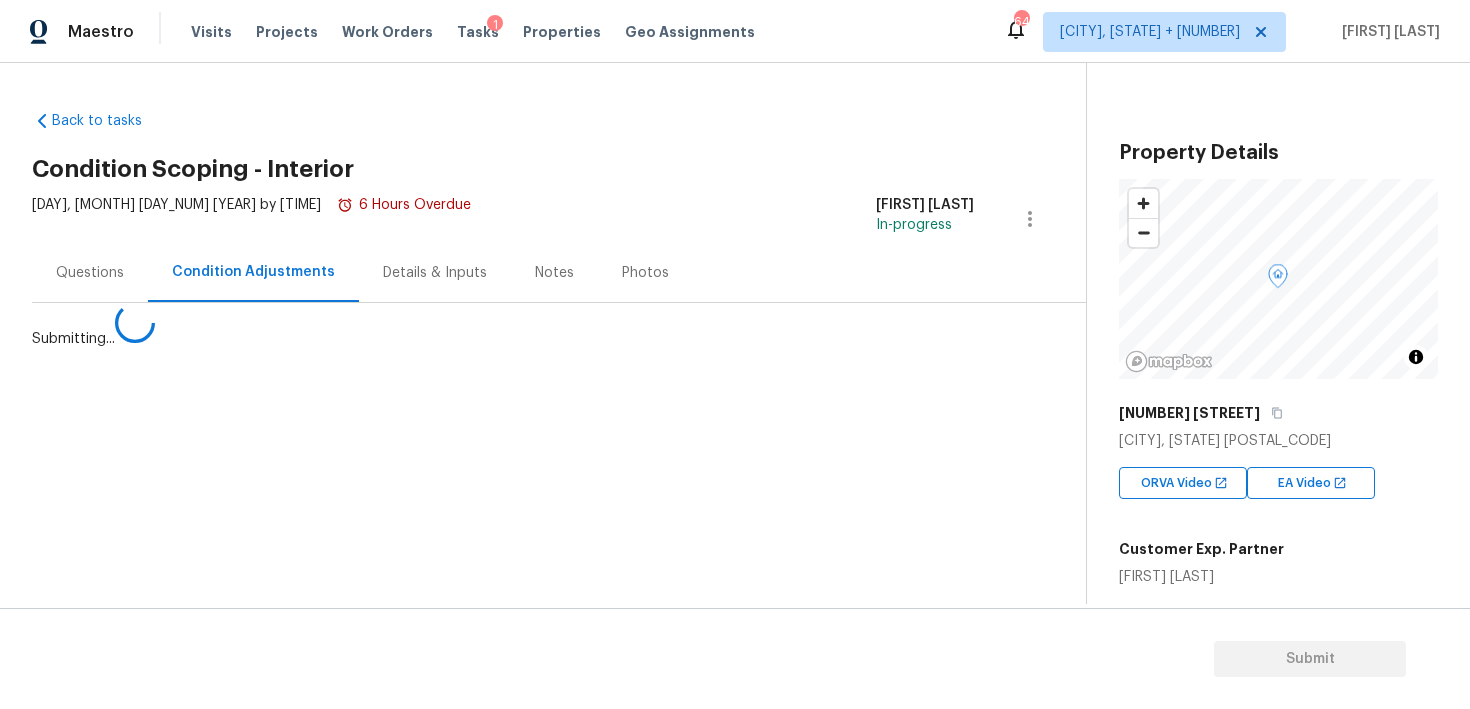 scroll, scrollTop: 0, scrollLeft: 0, axis: both 